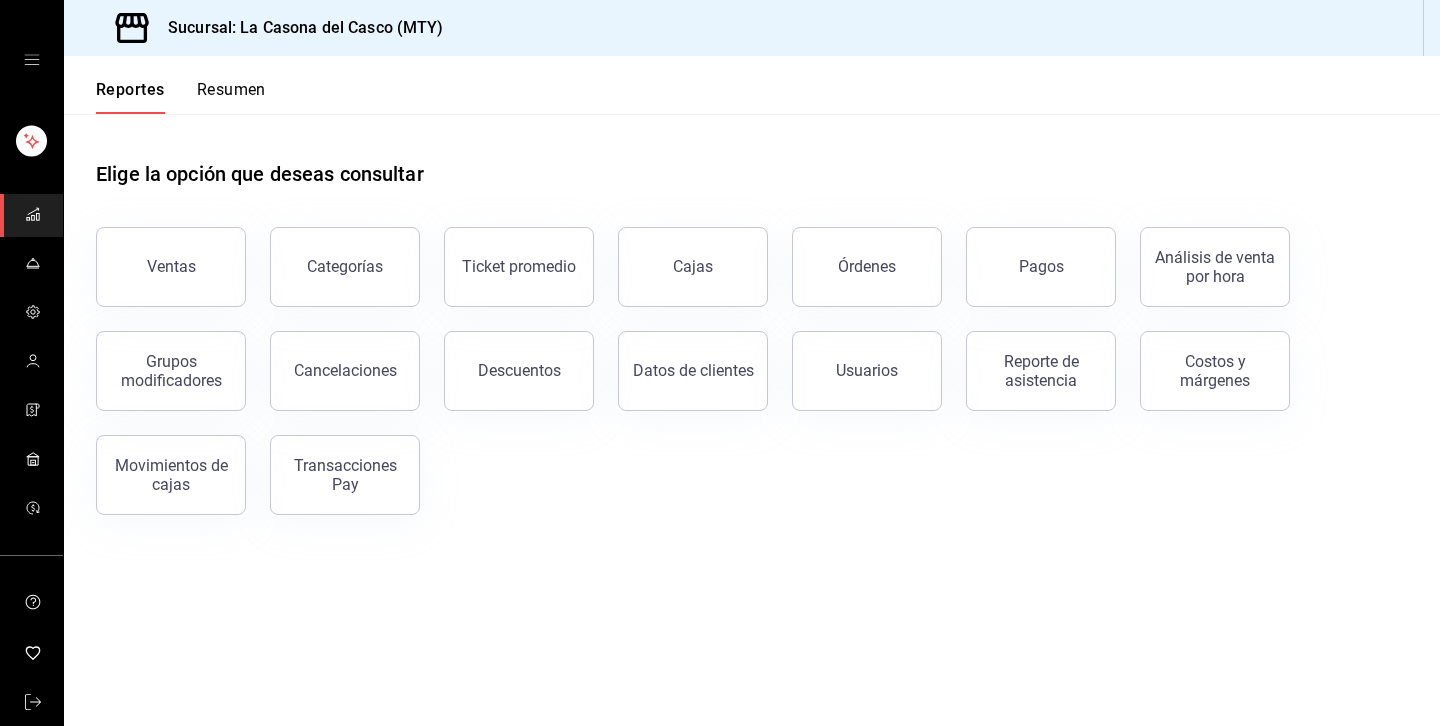 scroll, scrollTop: 0, scrollLeft: 0, axis: both 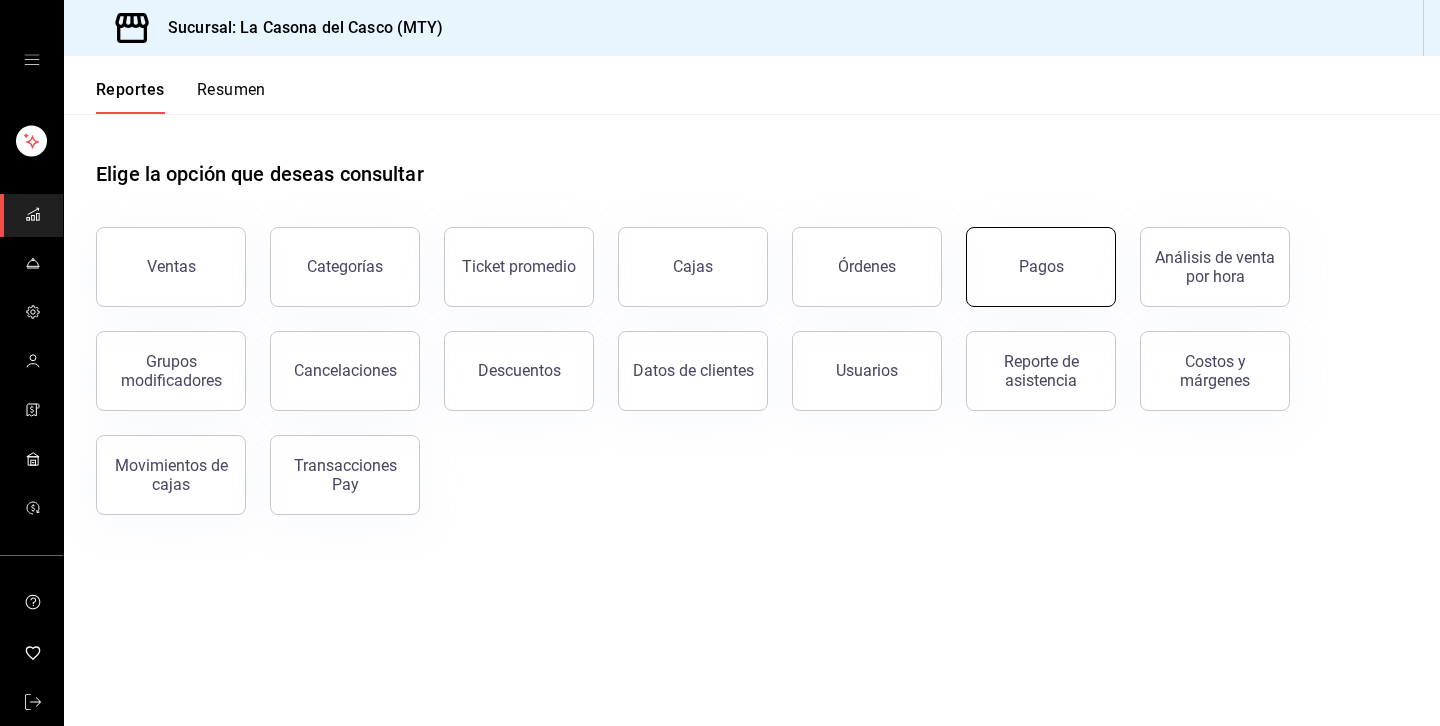 click on "Pagos" at bounding box center [1041, 267] 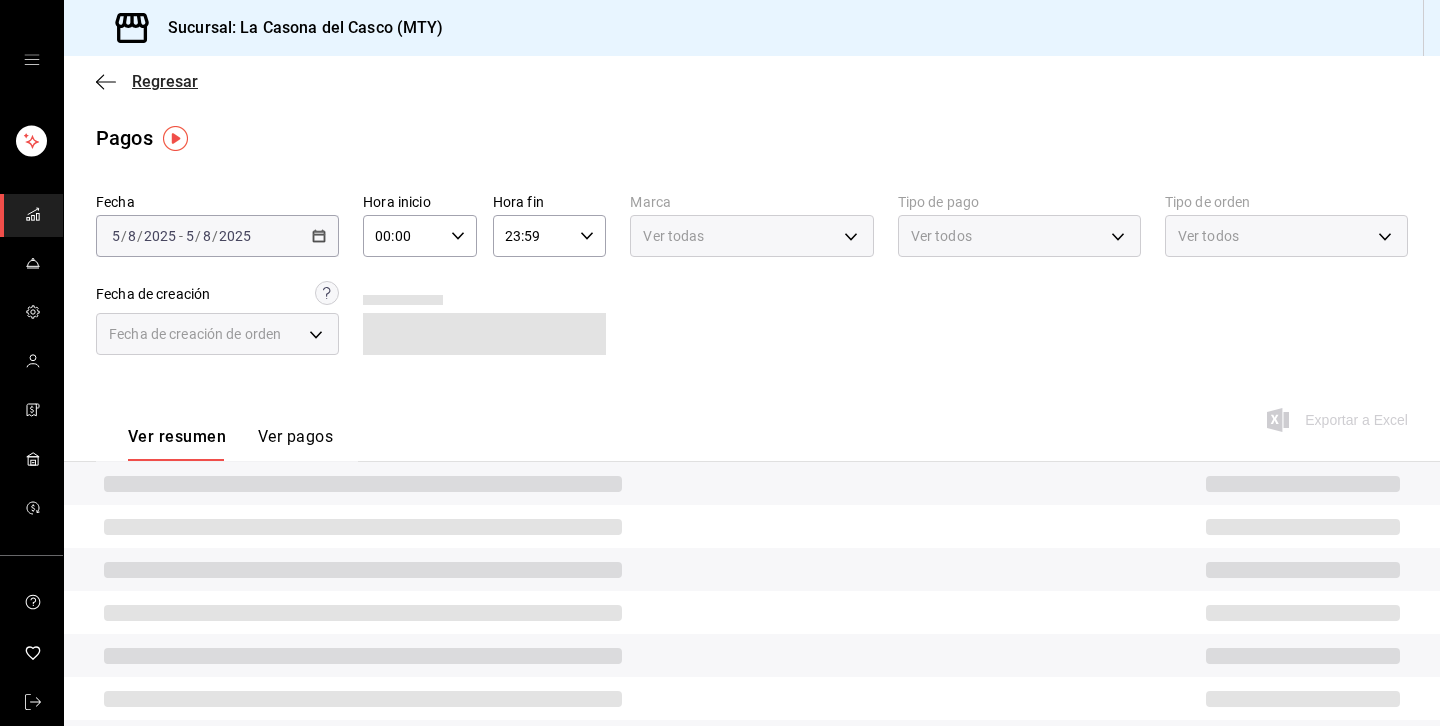 click on "Regresar" at bounding box center [147, 81] 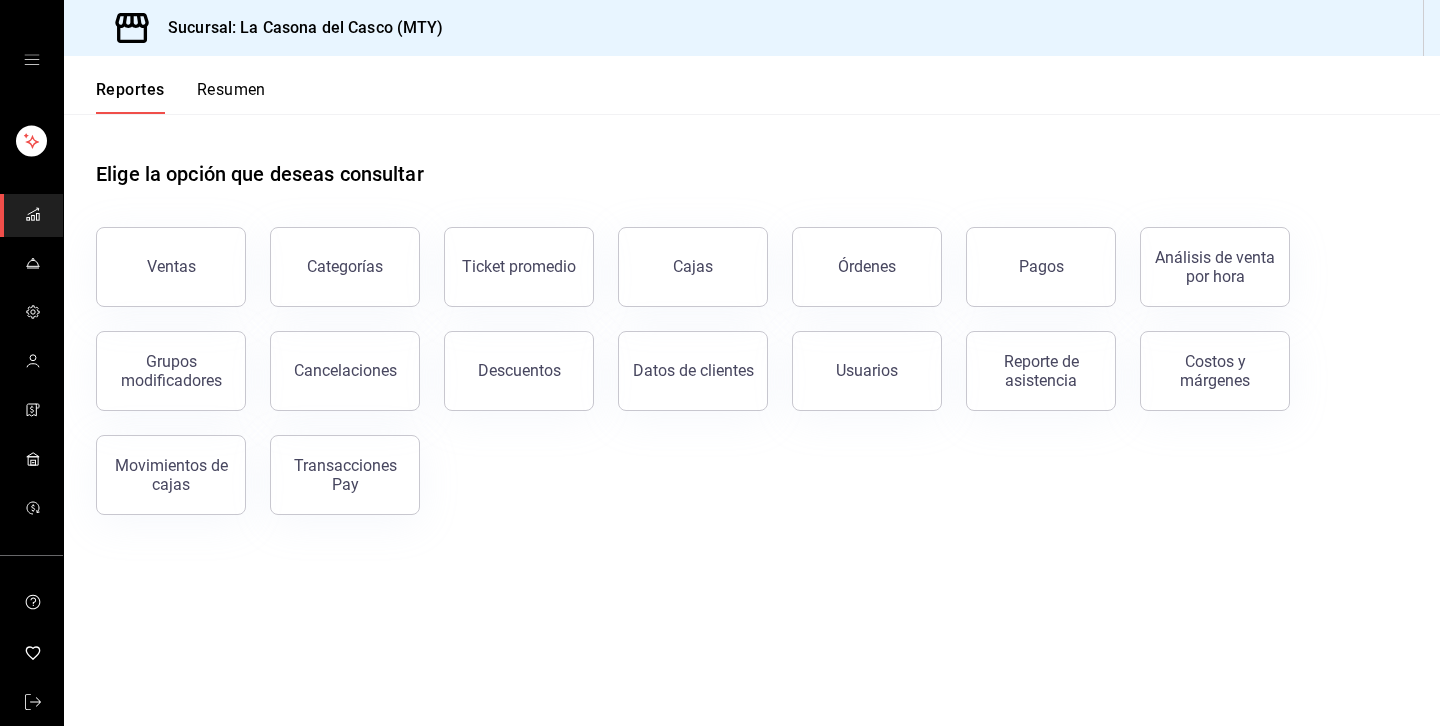 click on "Resumen" at bounding box center [231, 97] 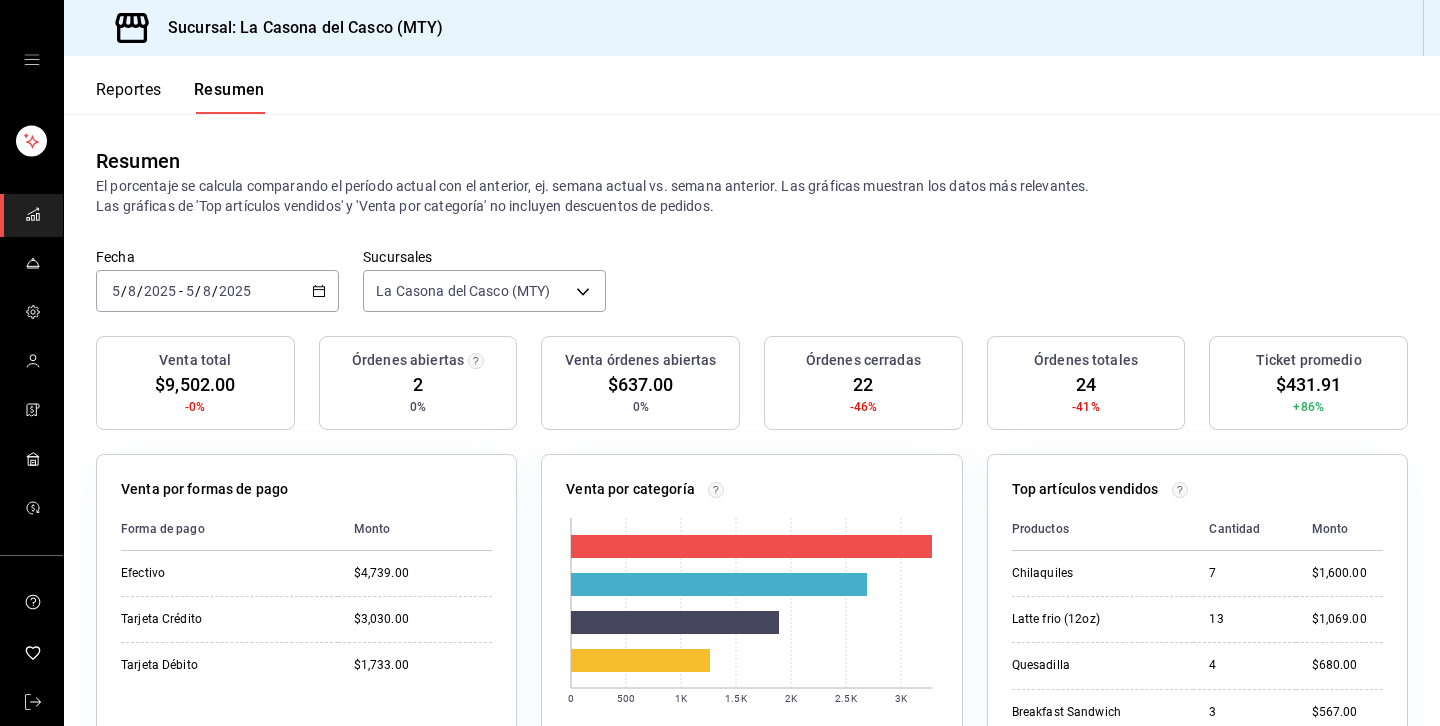 click on "2025-08-05 5 / 8 / 2025 - 2025-08-05 5 / 8 / 2025" at bounding box center (217, 291) 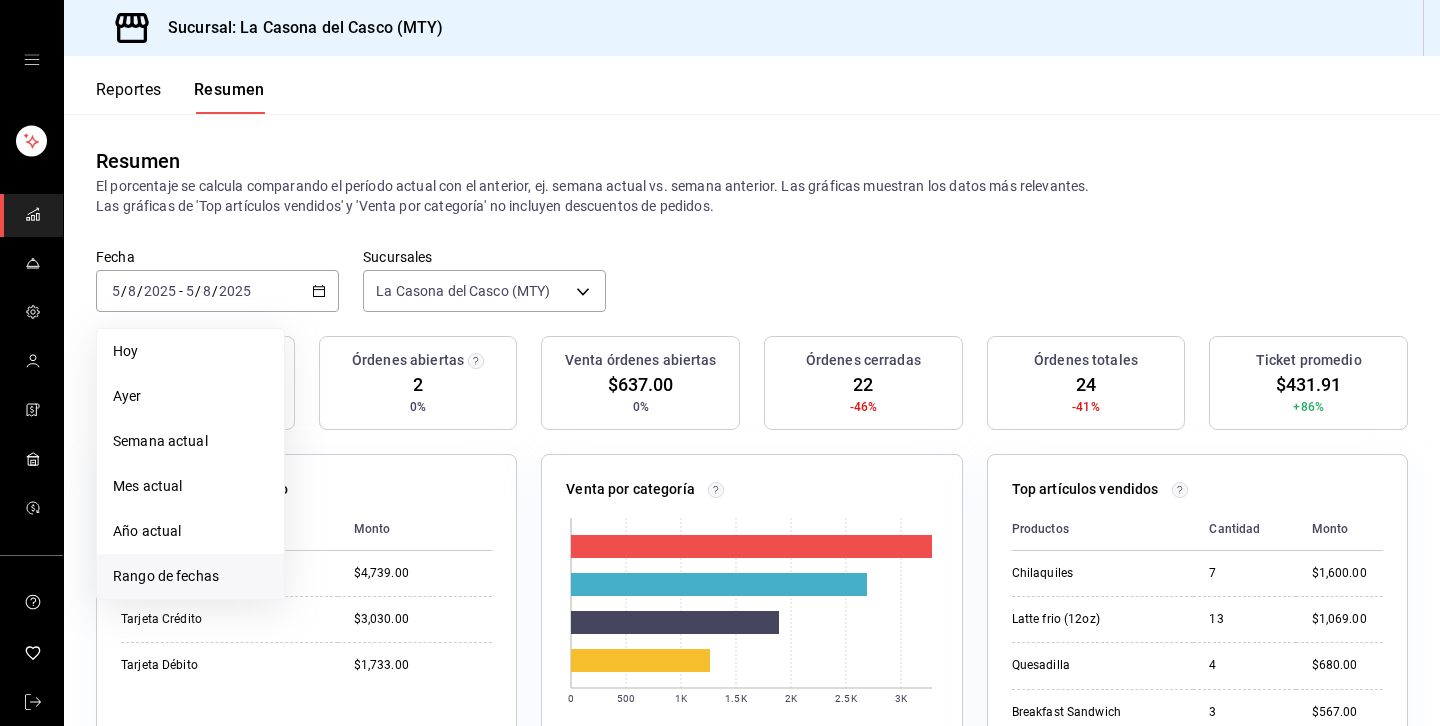 click on "Rango de fechas" at bounding box center [190, 576] 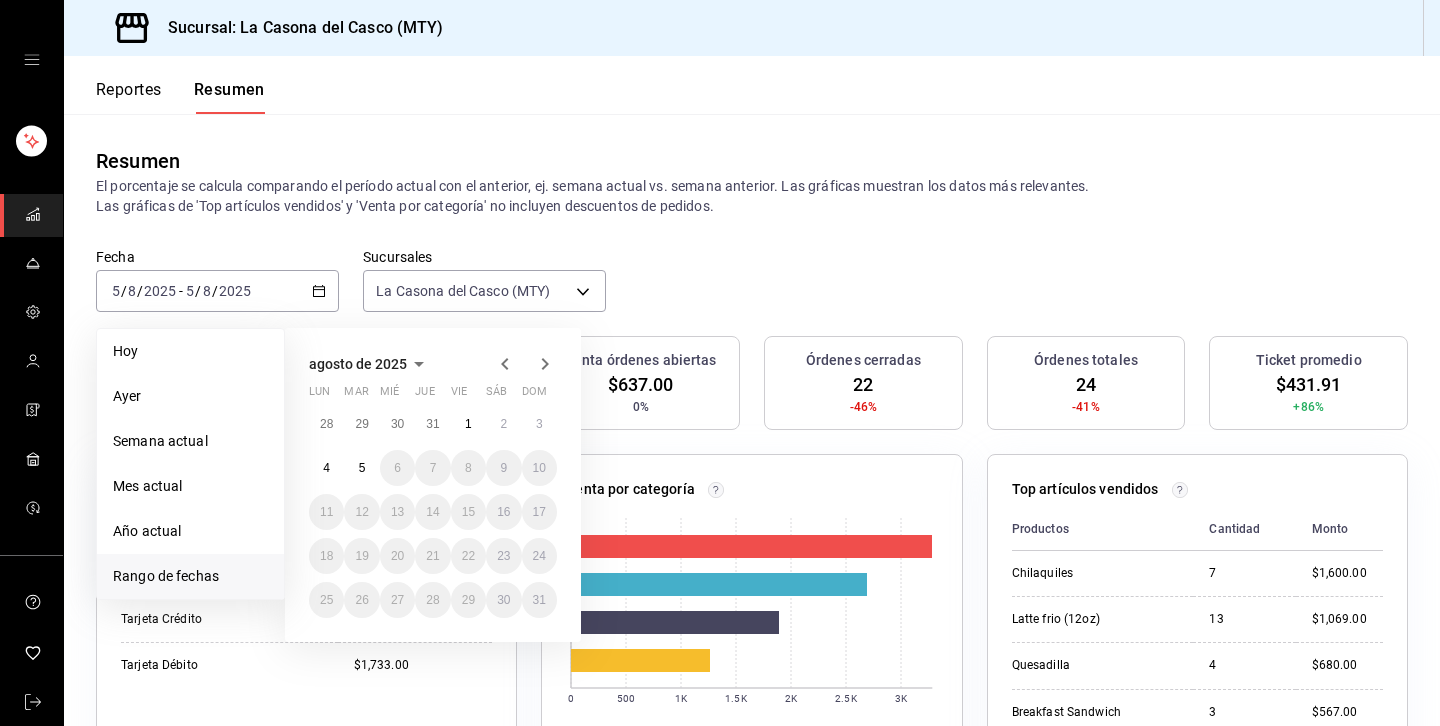 click 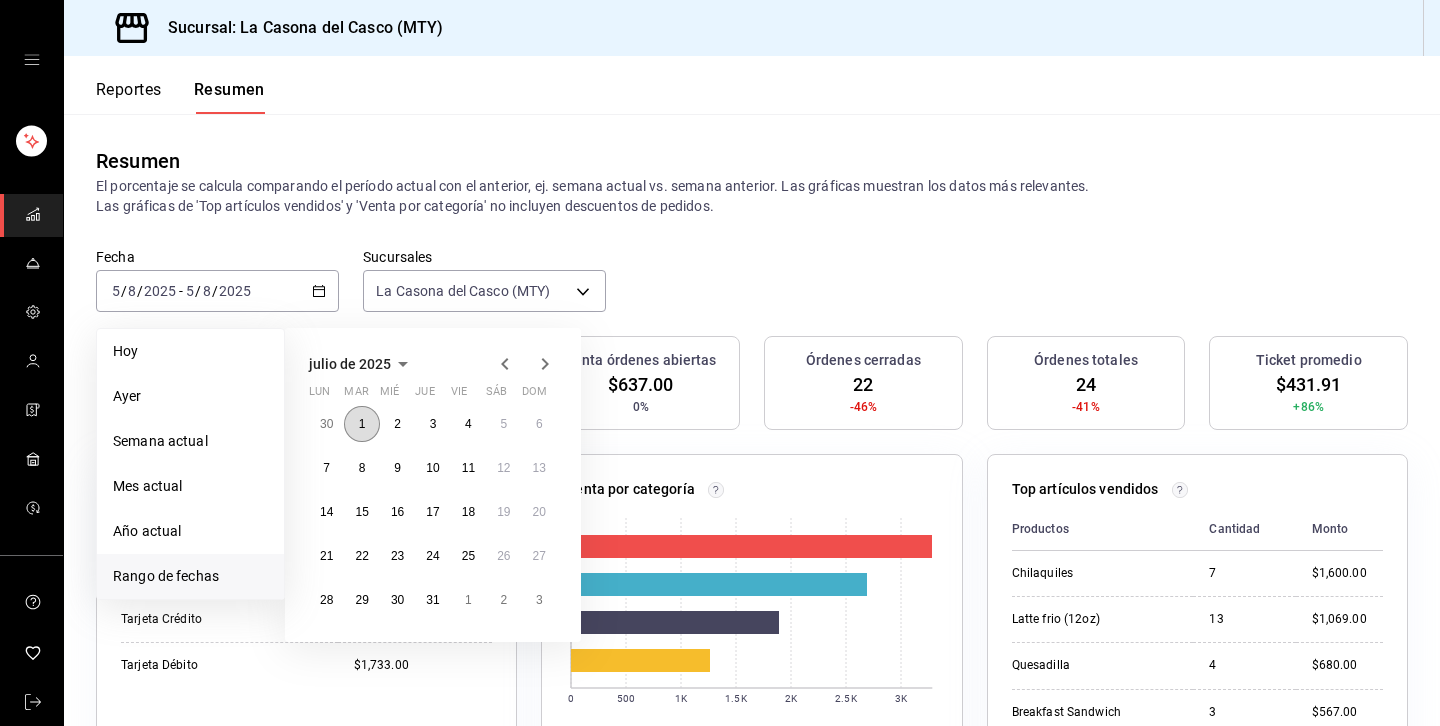 click on "1" at bounding box center [361, 424] 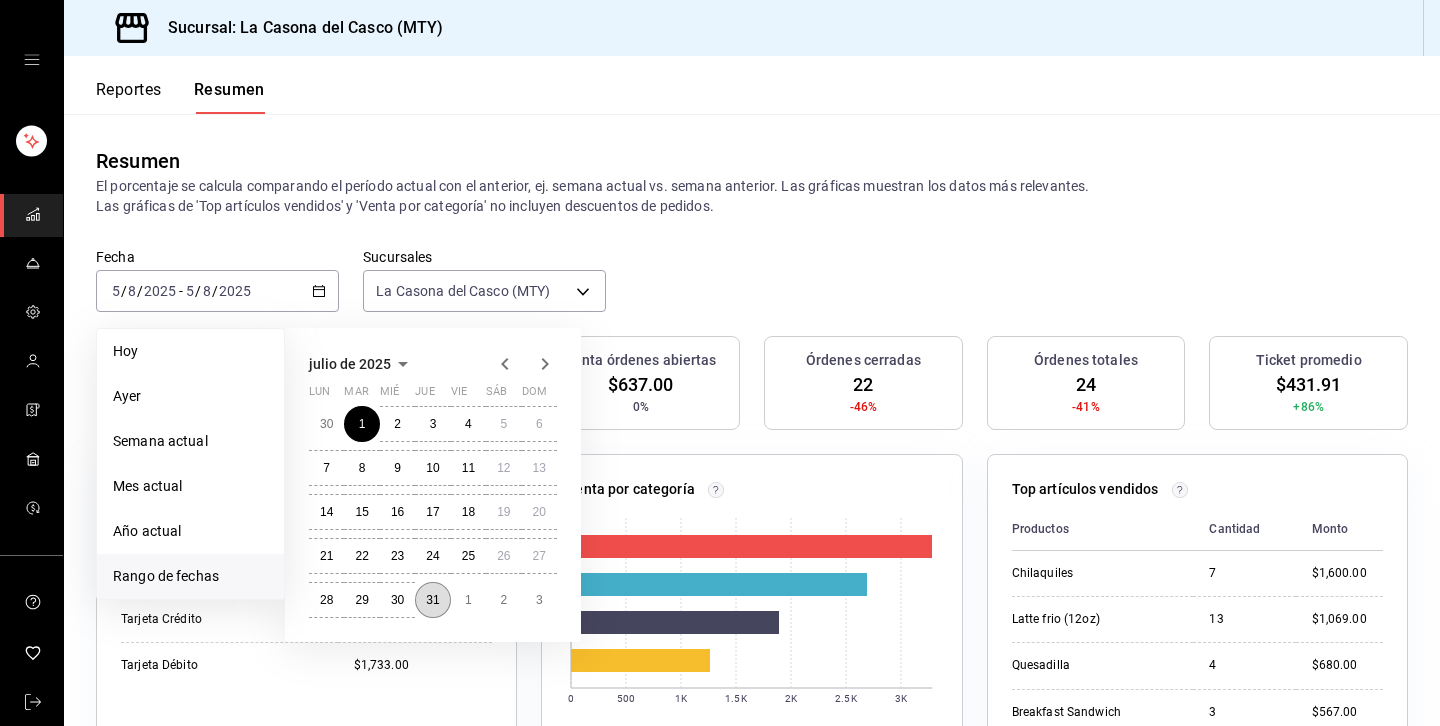 click on "31" at bounding box center (432, 600) 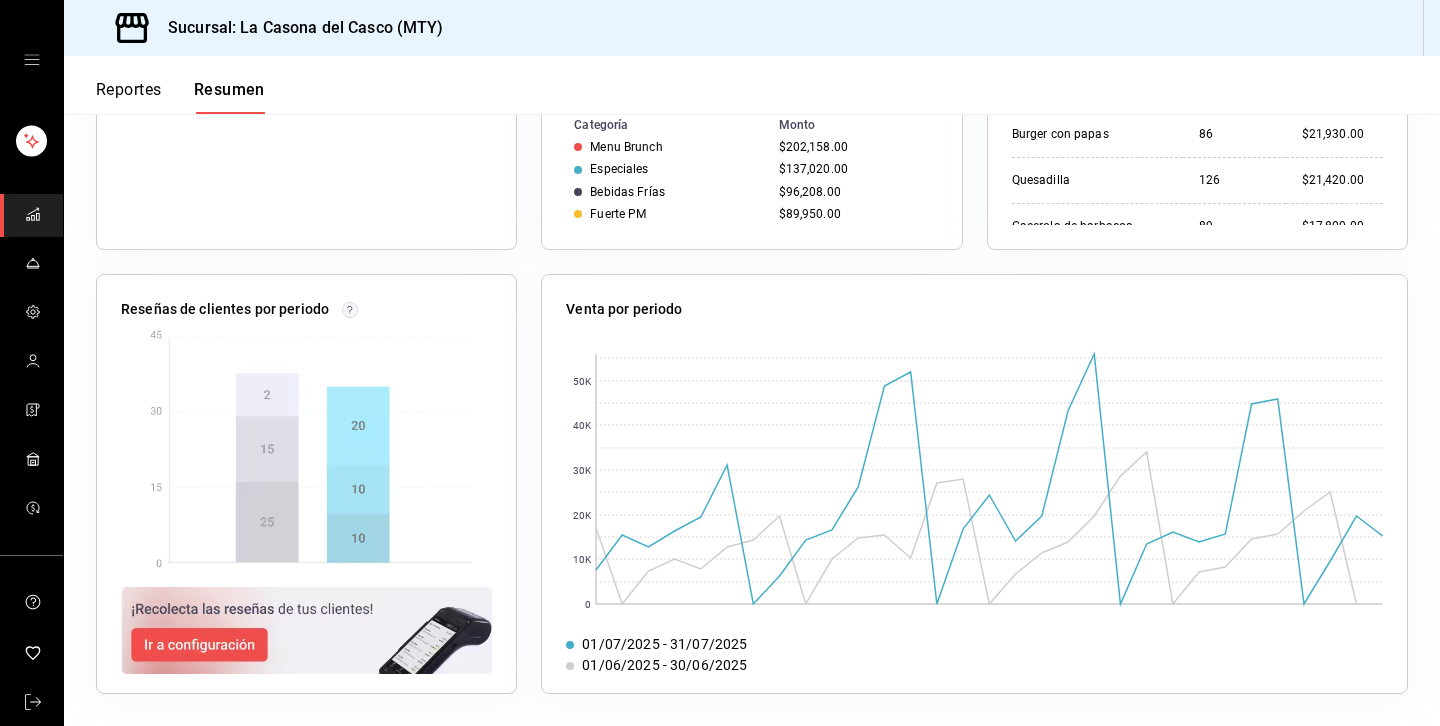 scroll, scrollTop: 624, scrollLeft: 0, axis: vertical 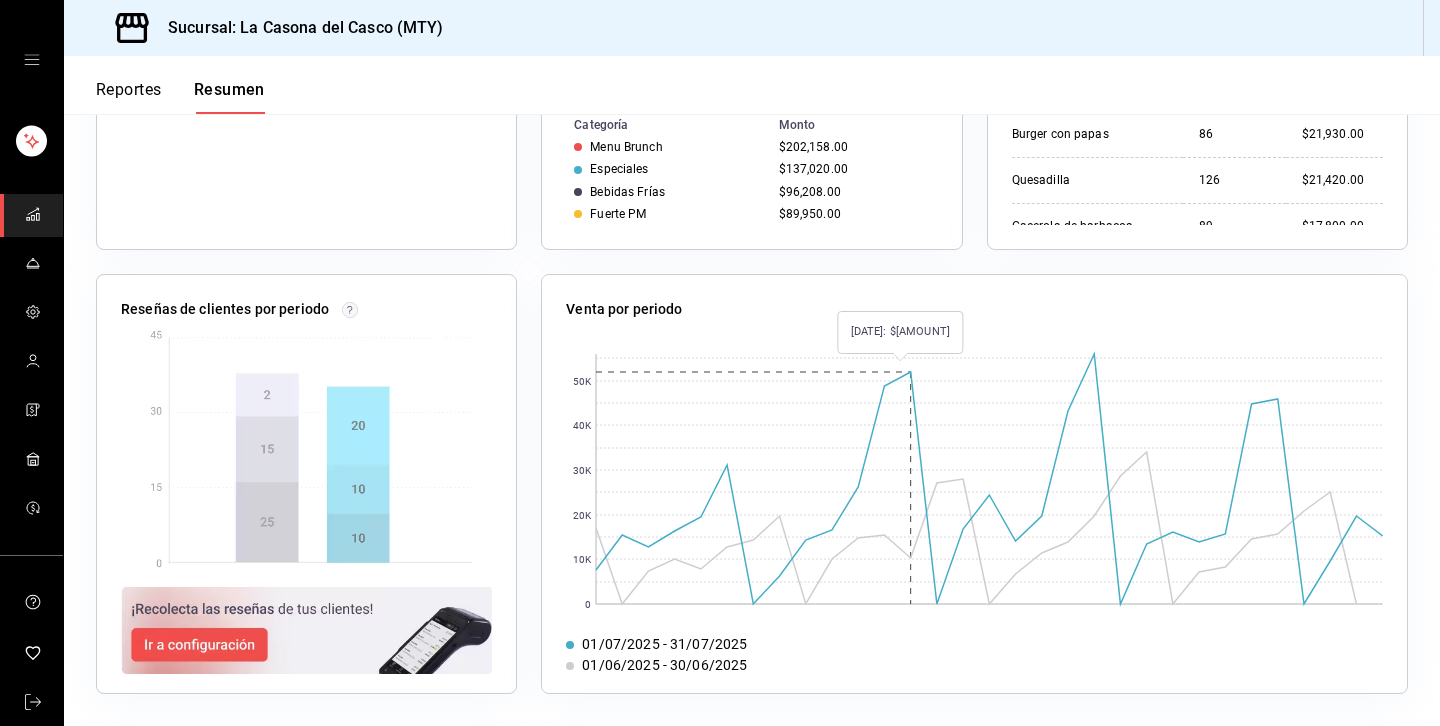 click 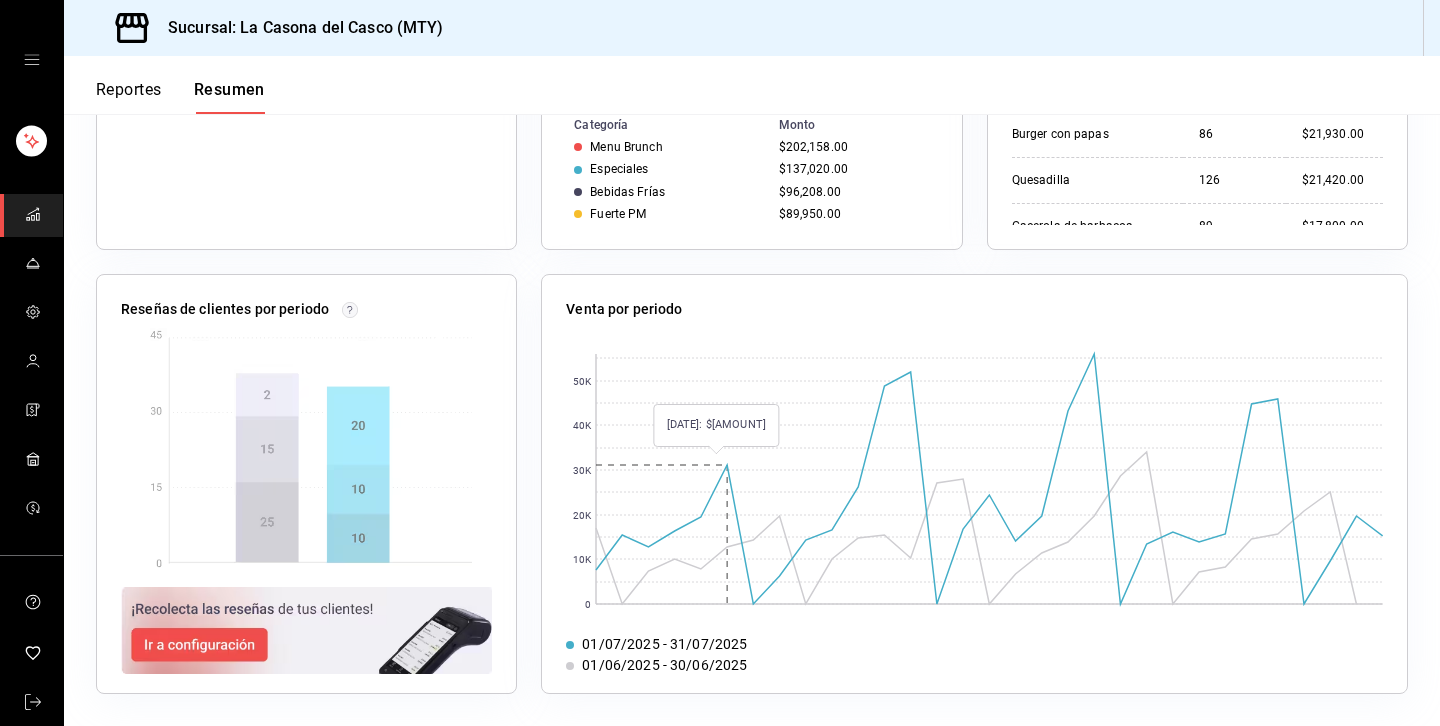 scroll, scrollTop: 0, scrollLeft: 0, axis: both 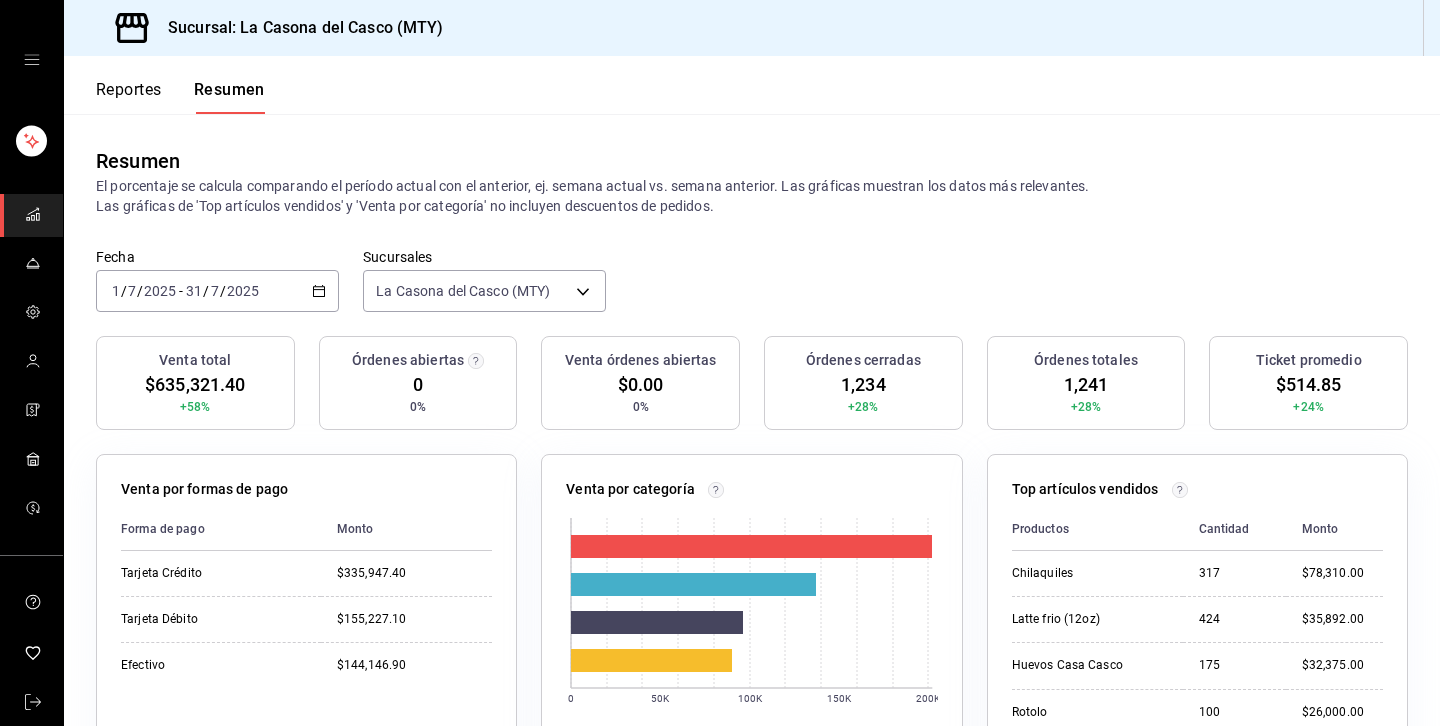 click on "2025" at bounding box center [243, 291] 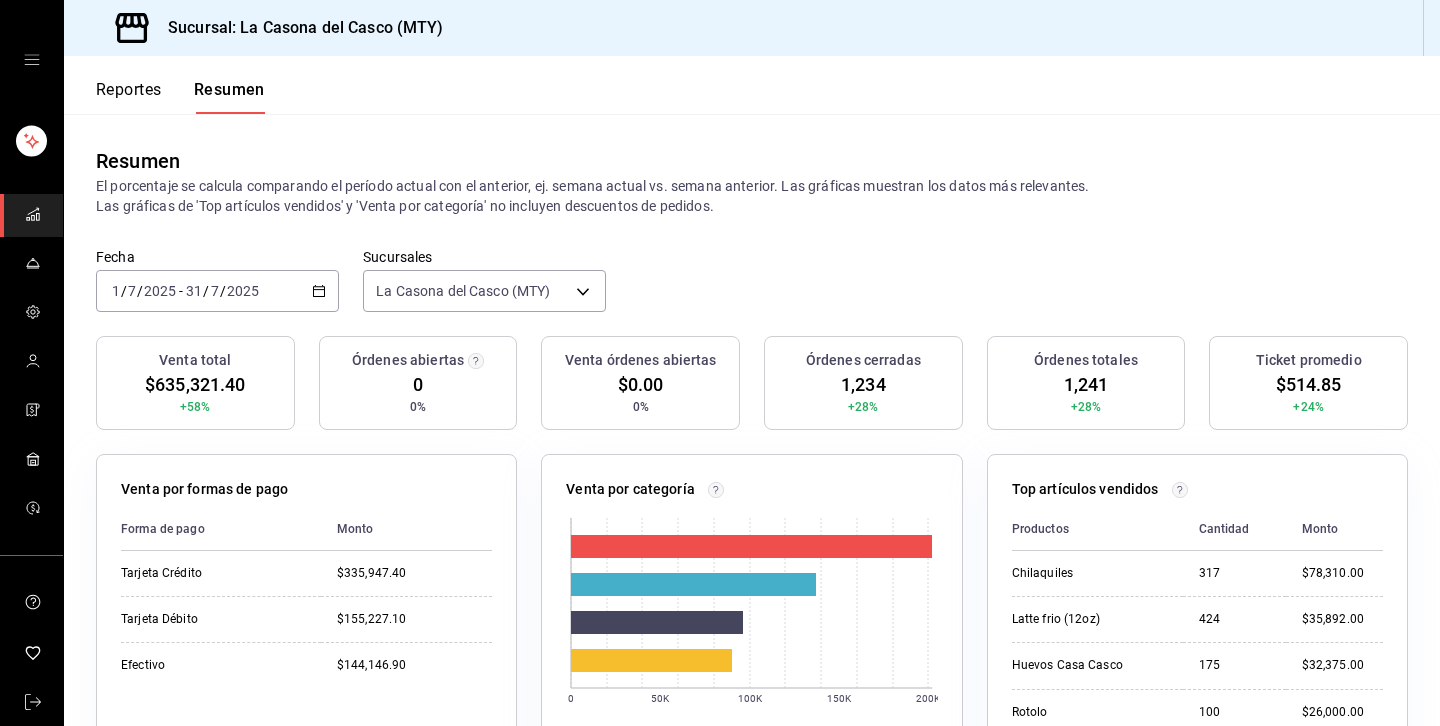 click on "Fecha [DATE] [TIME] / [DATE] / [DATE] - [DATE] [DATE] / [DATE] / [DATE] Sucursales La Casona del Casco ([CITY]) [object Object]" at bounding box center [752, 292] 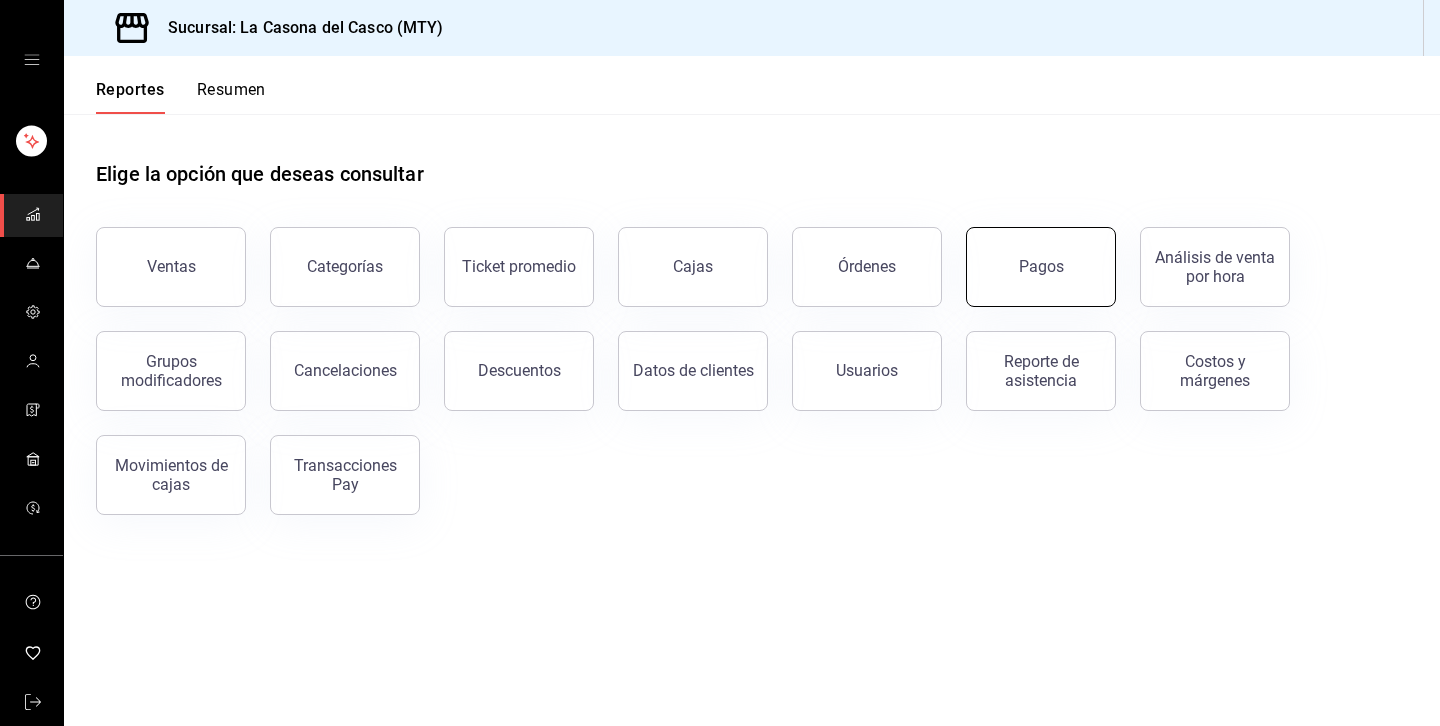 click on "Pagos" at bounding box center (1041, 267) 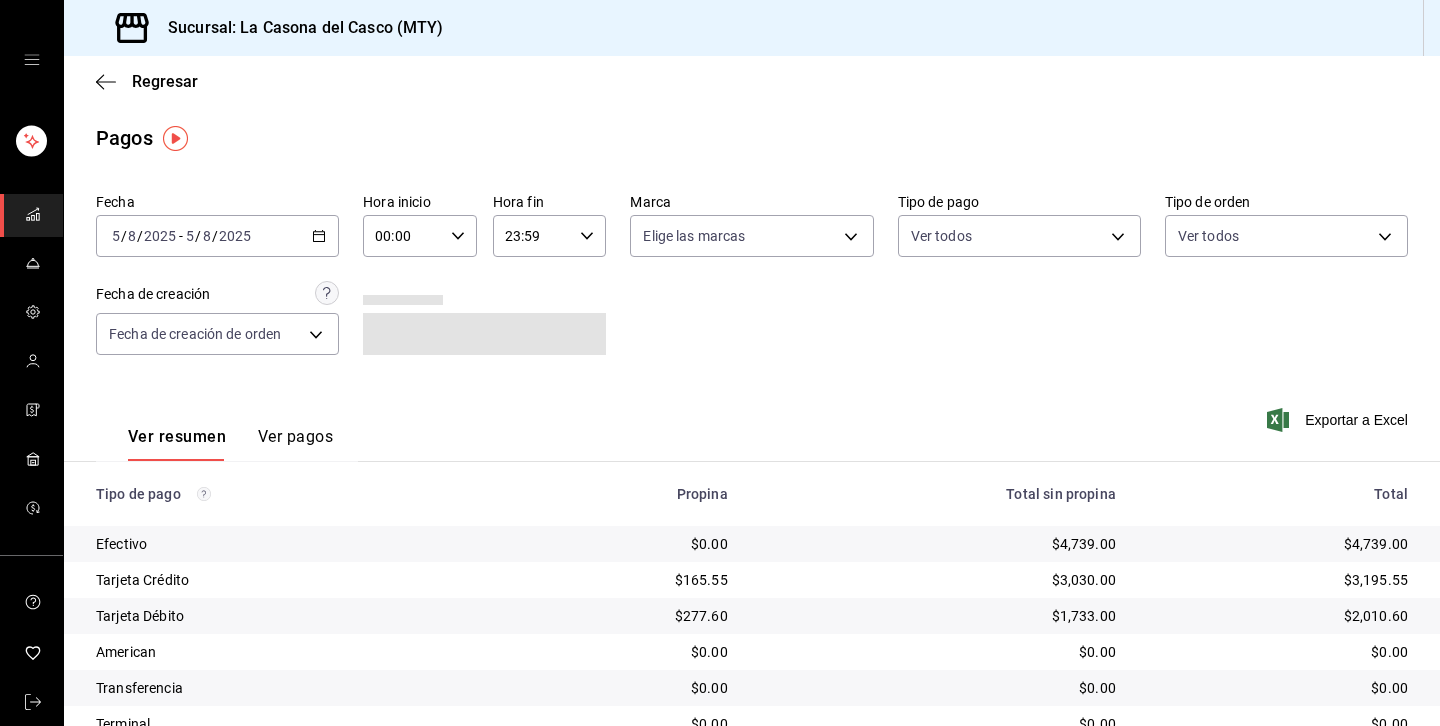 click on "Ver pagos" at bounding box center [295, 444] 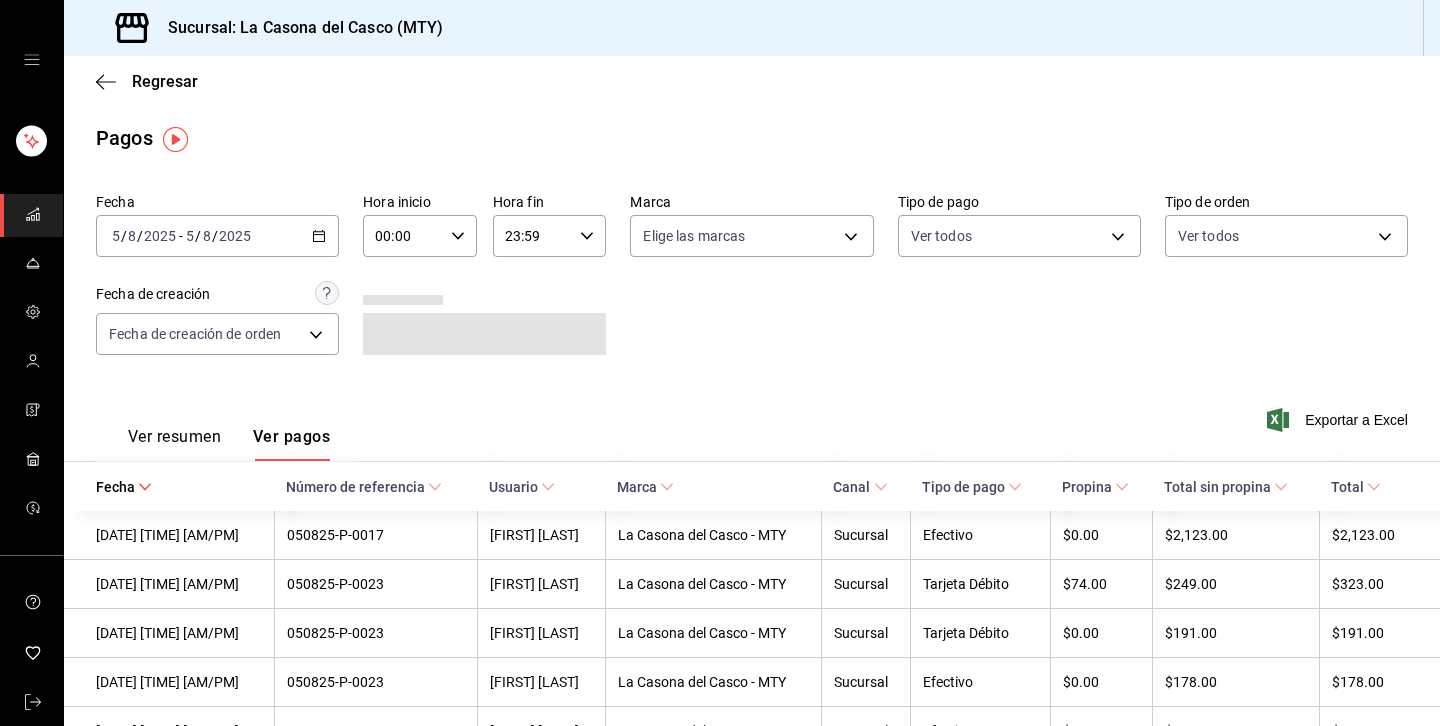 scroll, scrollTop: 0, scrollLeft: 0, axis: both 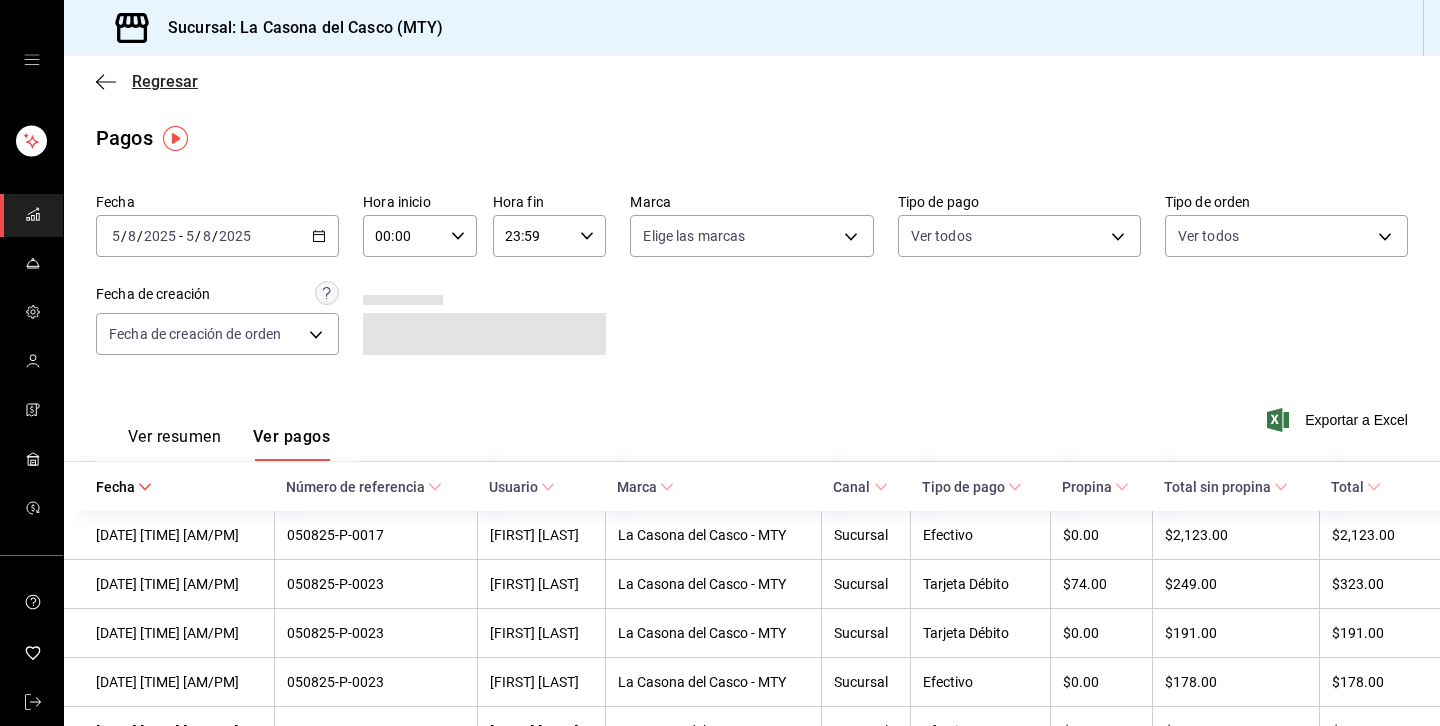 click 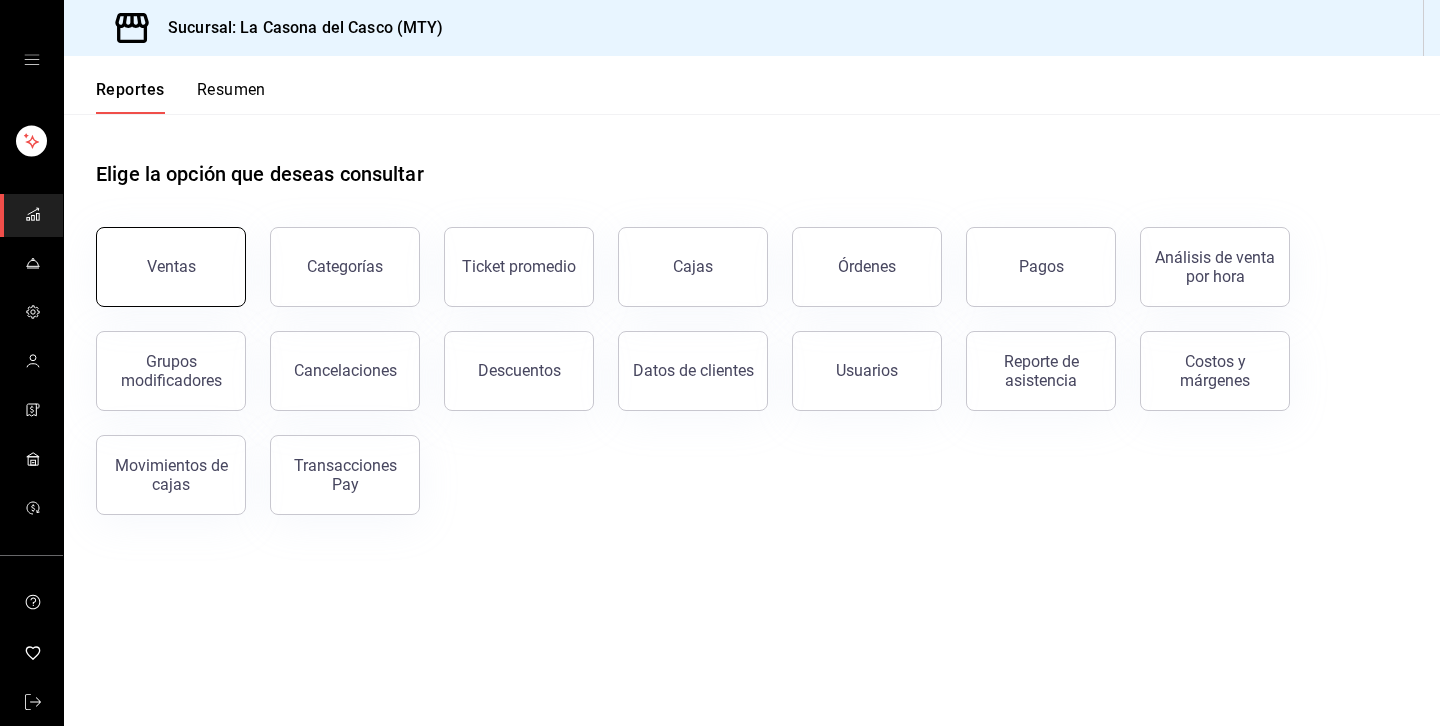 click on "Ventas" at bounding box center (171, 267) 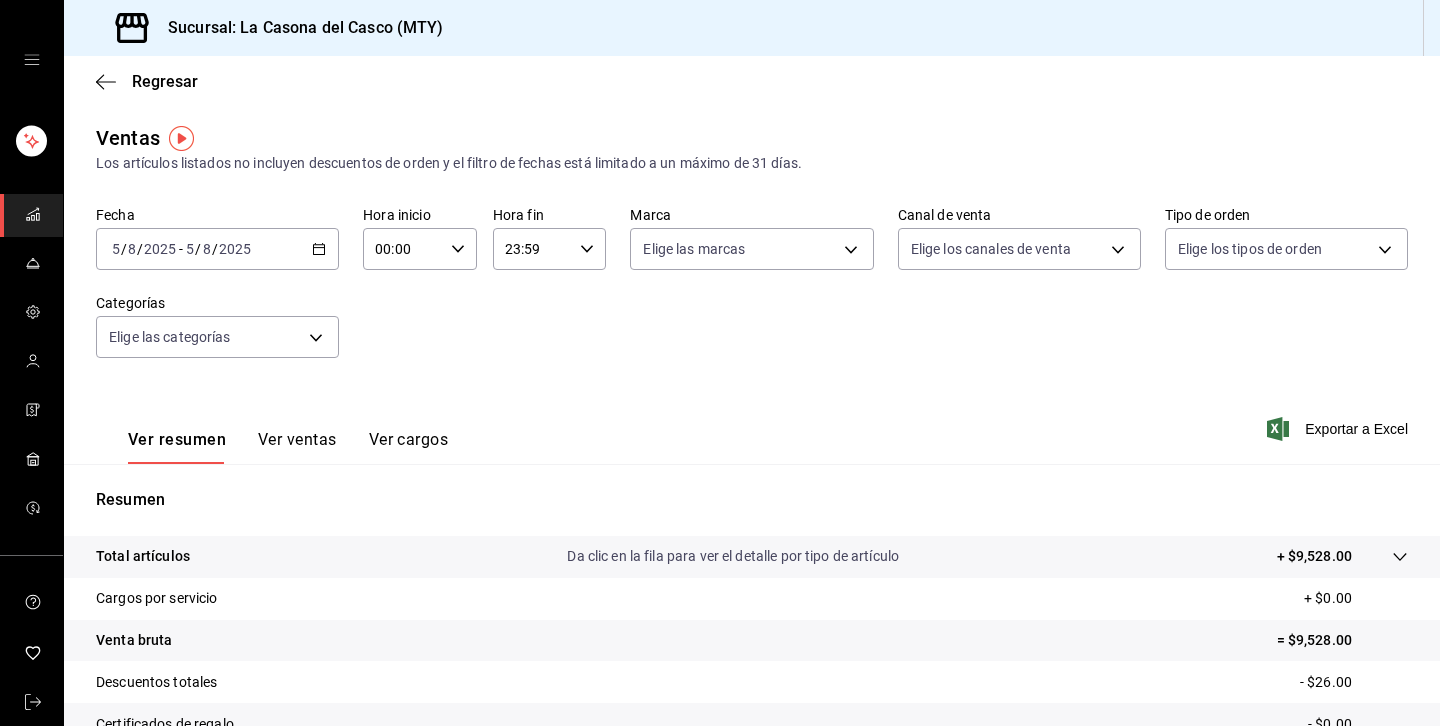 click on "Ver resumen Ver ventas Ver cargos" at bounding box center [272, 435] 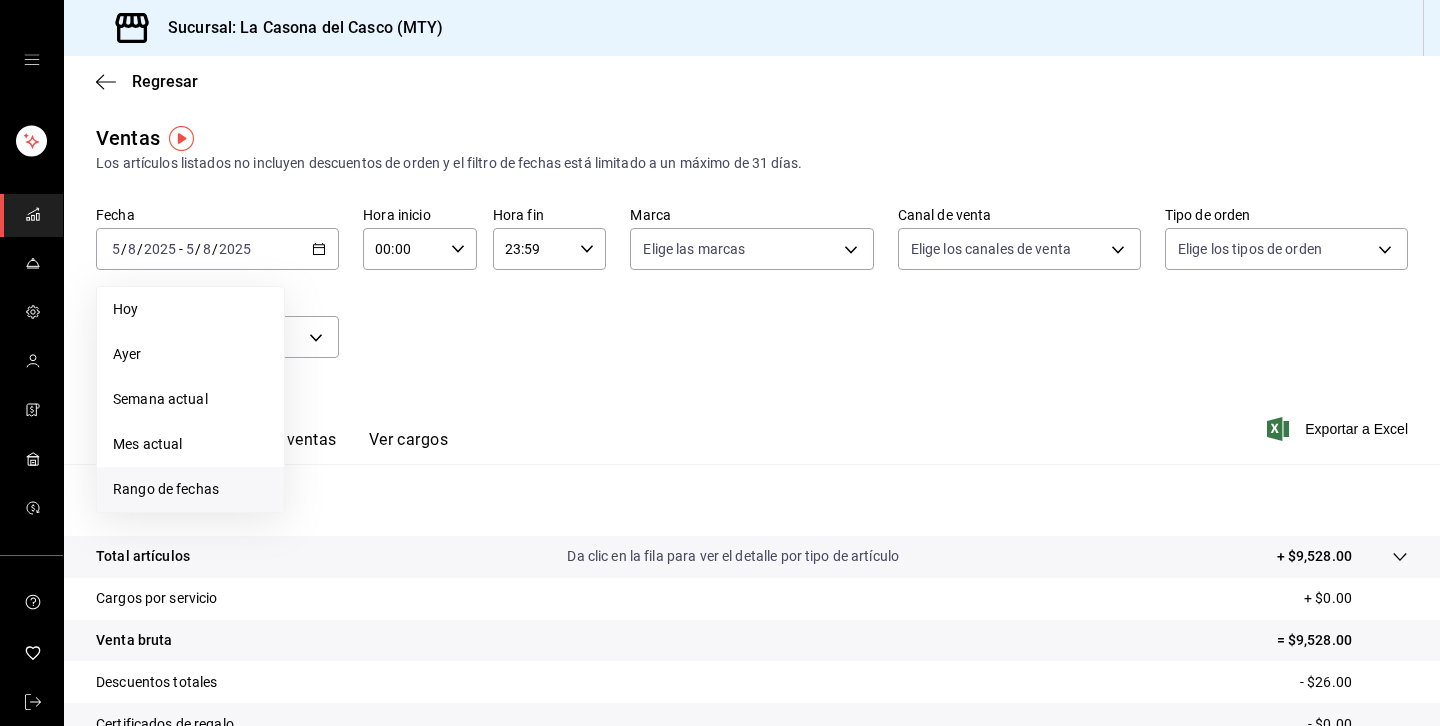click on "Rango de fechas" at bounding box center (190, 489) 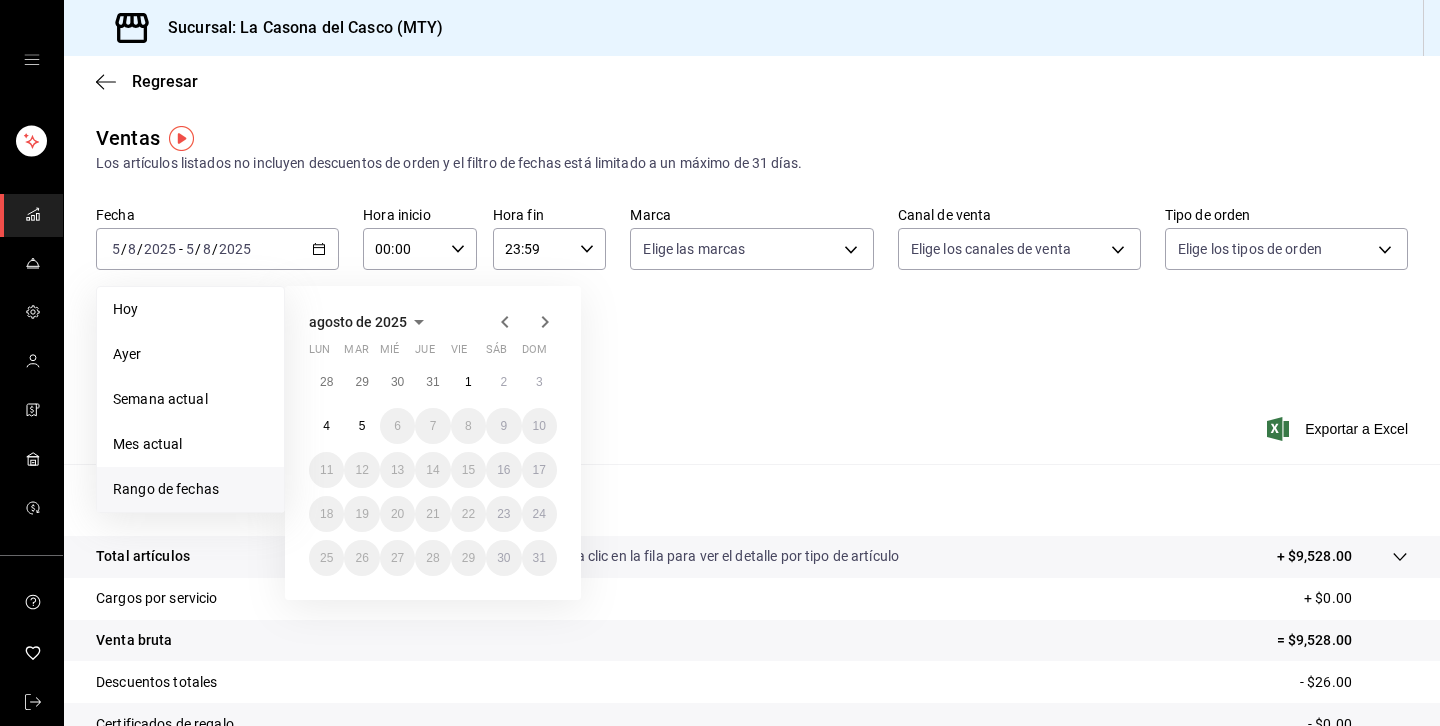 click 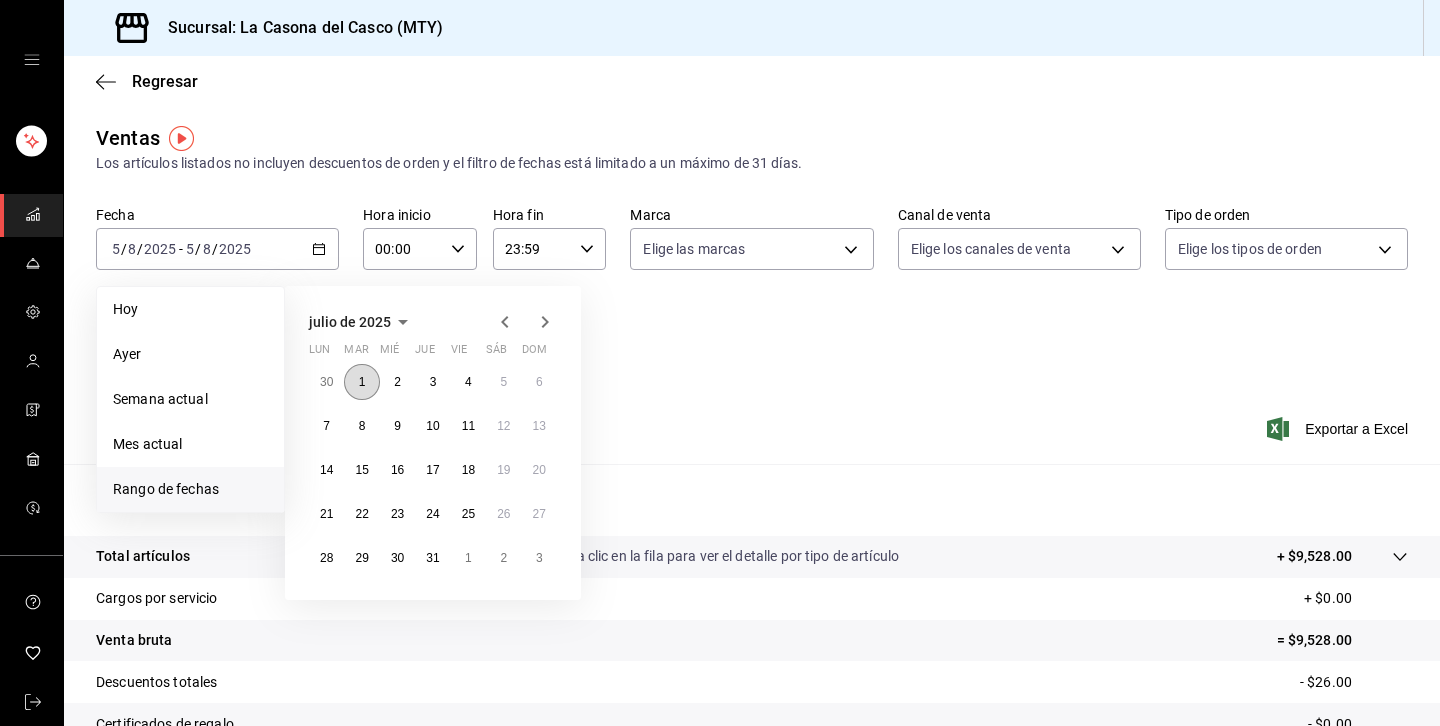 click on "1" at bounding box center [361, 382] 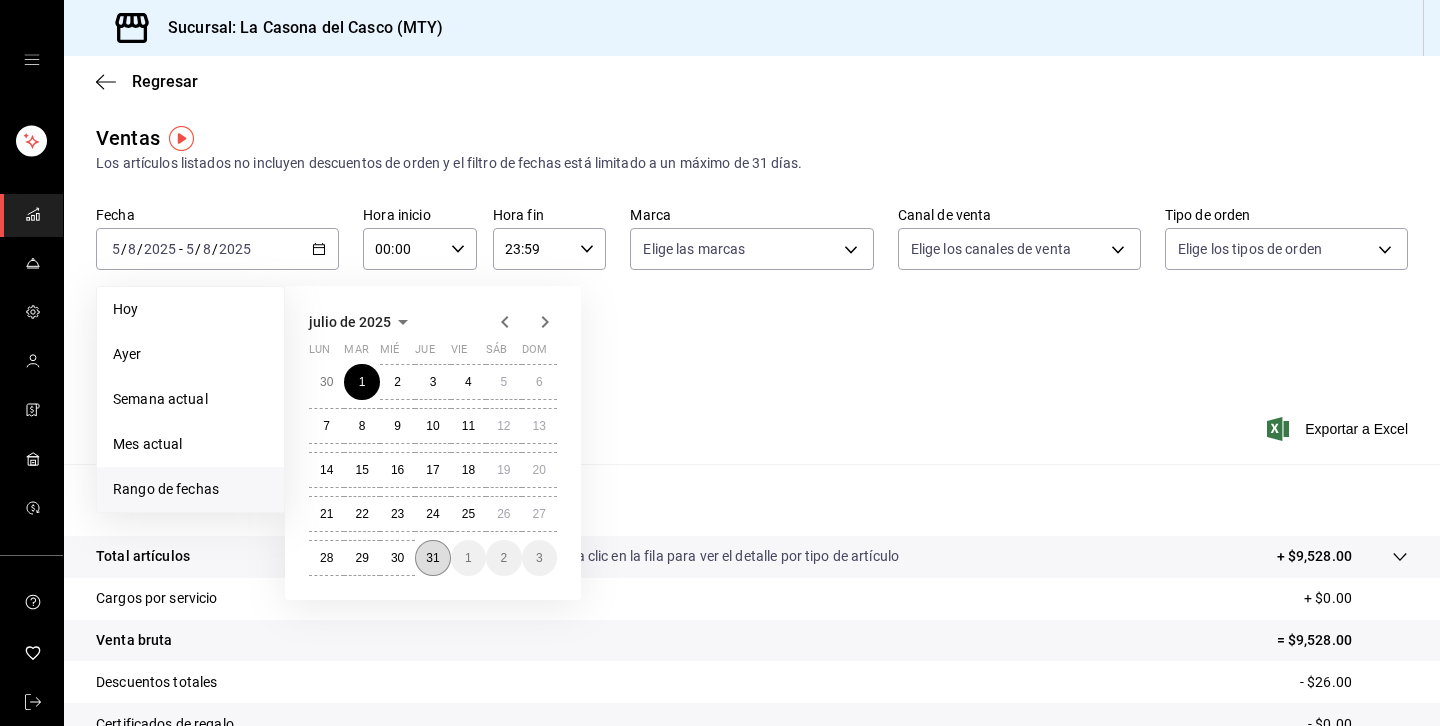 click on "31" at bounding box center (432, 558) 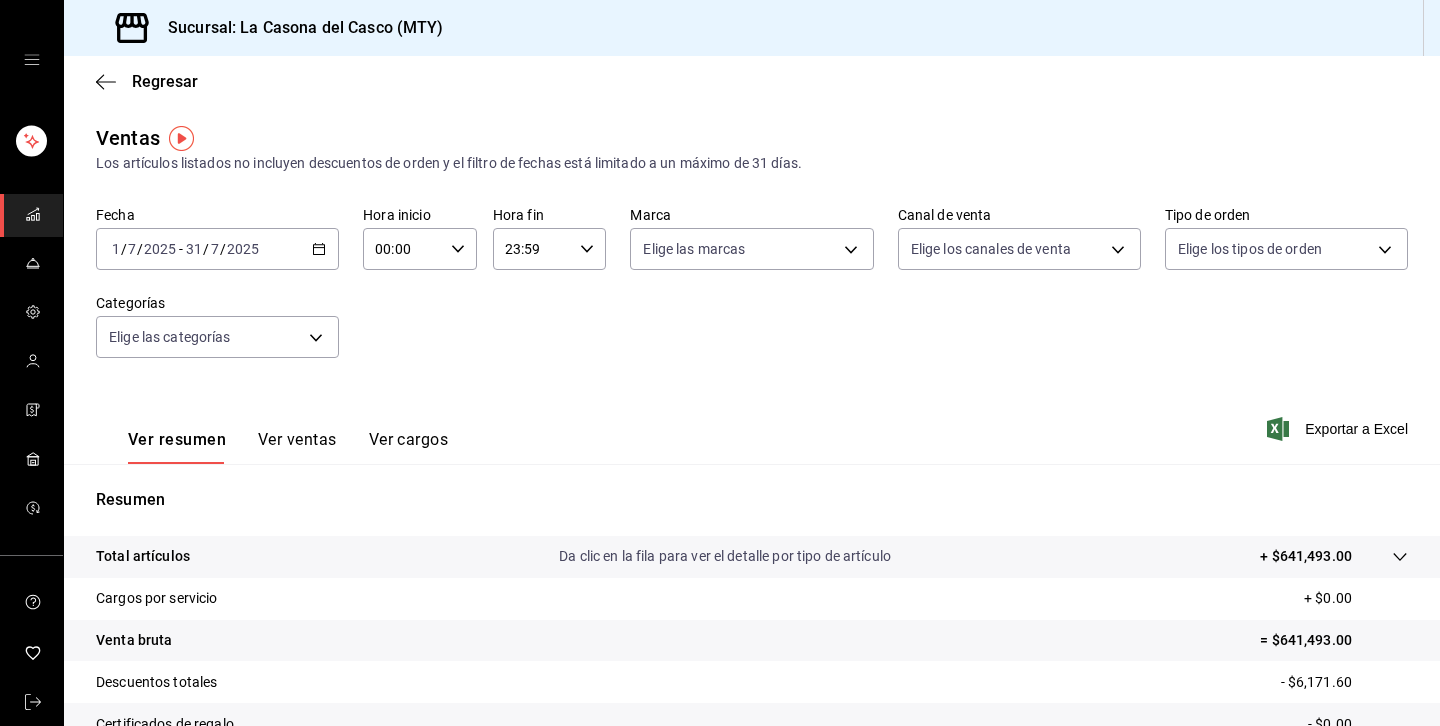 click on "00:00" at bounding box center [403, 249] 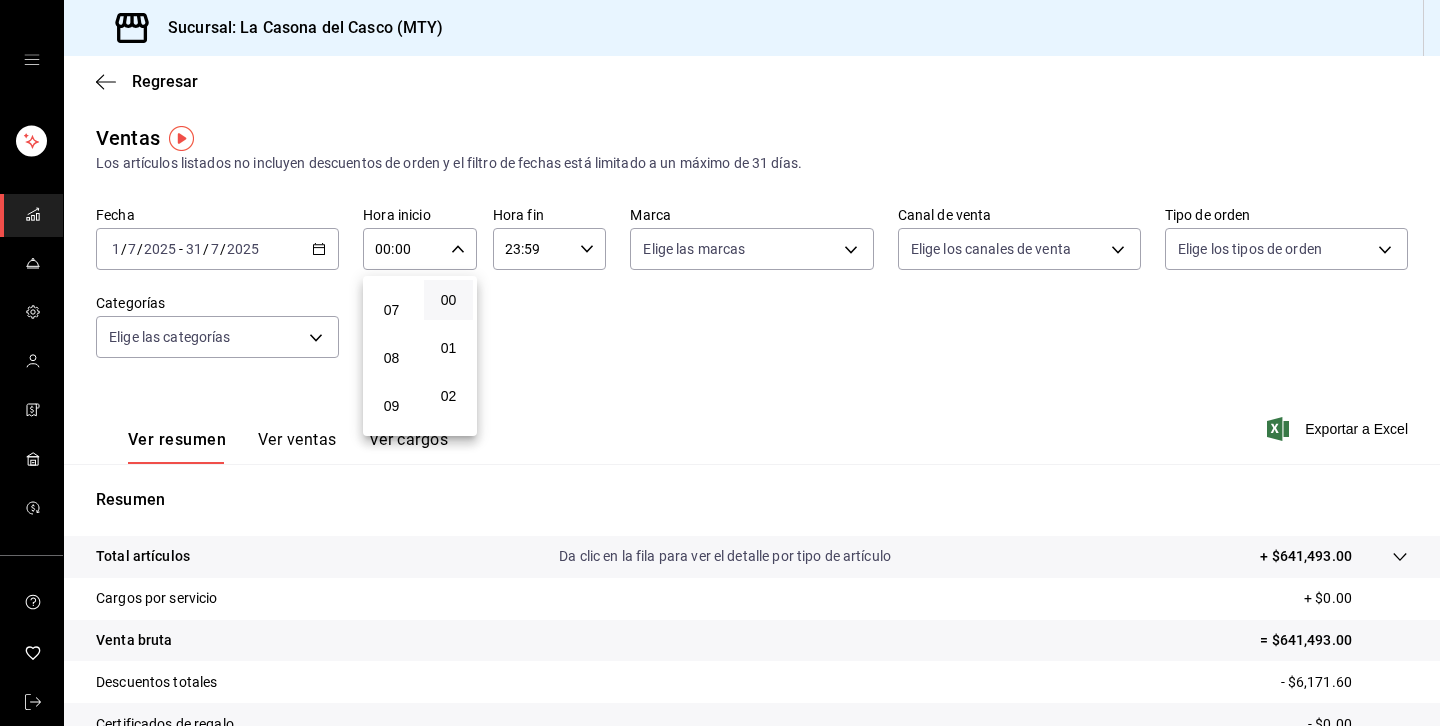 scroll, scrollTop: 325, scrollLeft: 0, axis: vertical 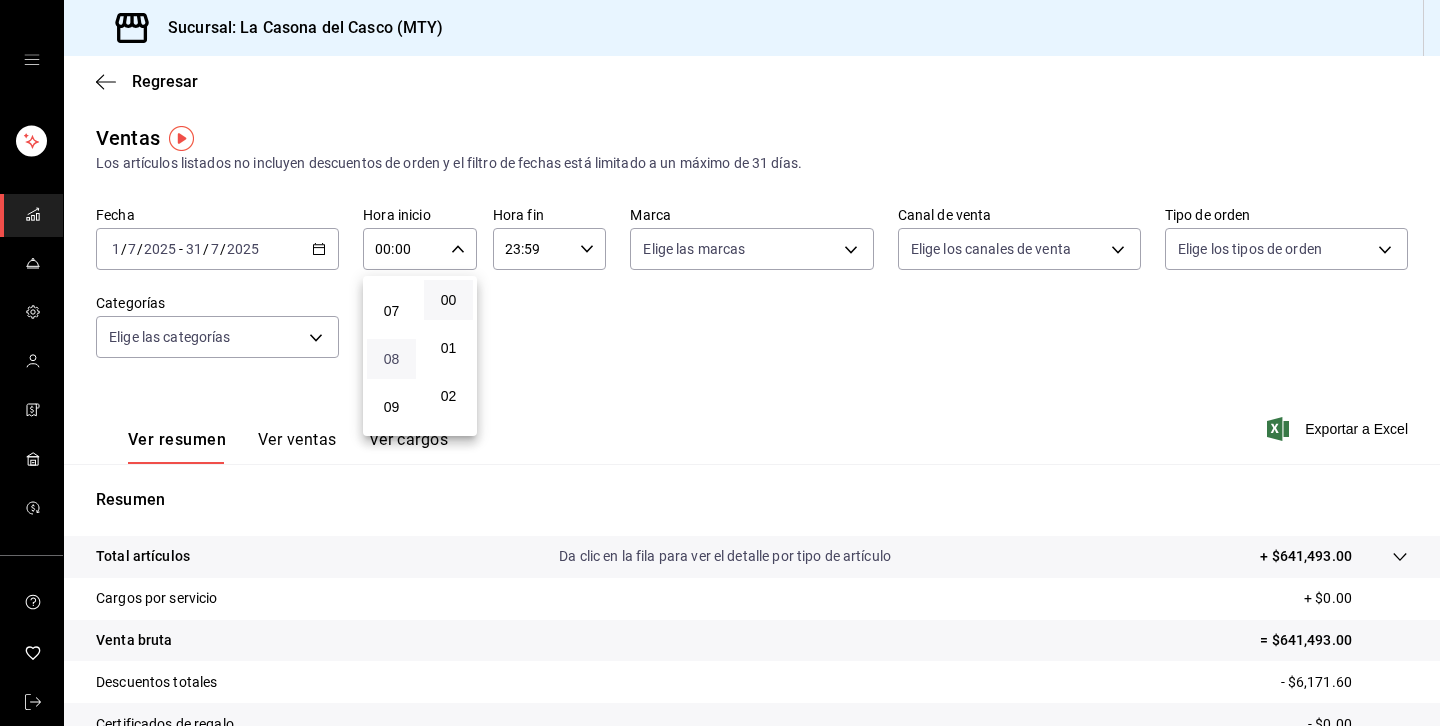 click on "08" at bounding box center (391, 359) 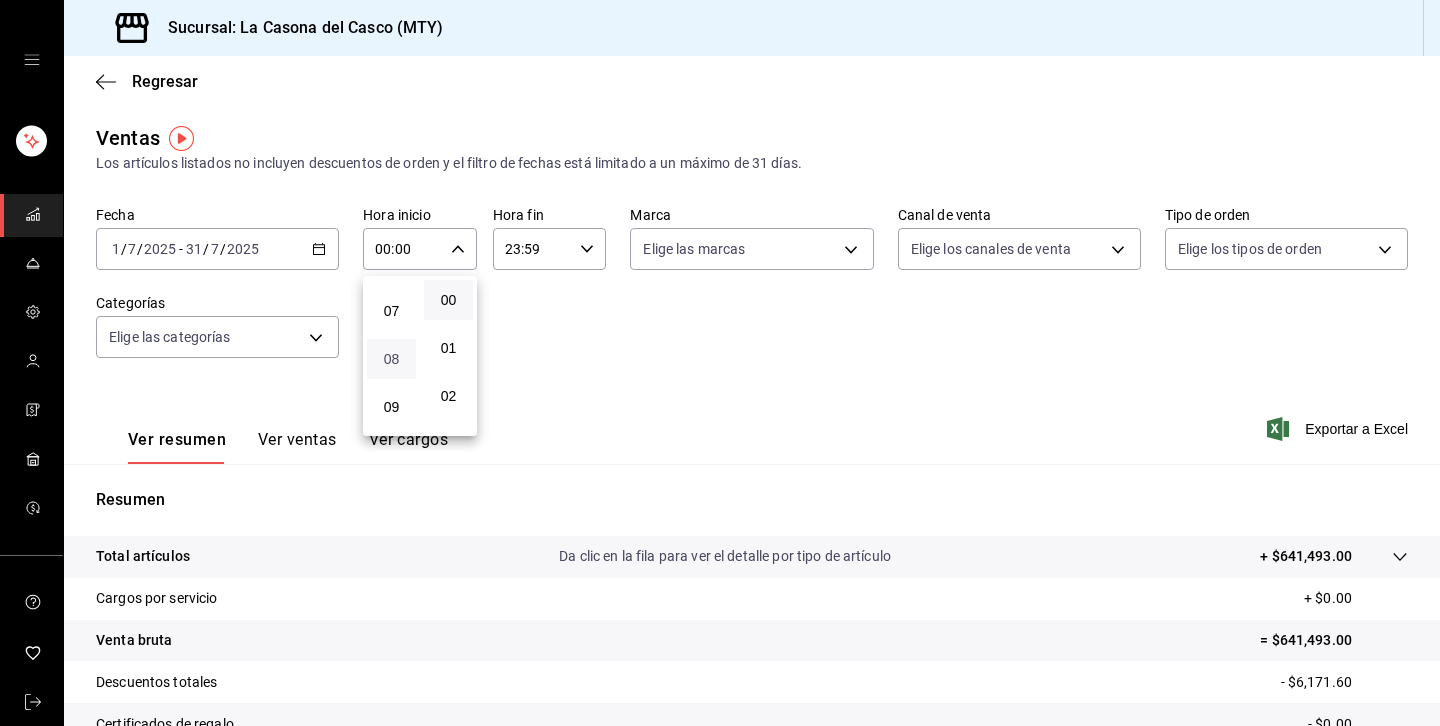 type on "08:00" 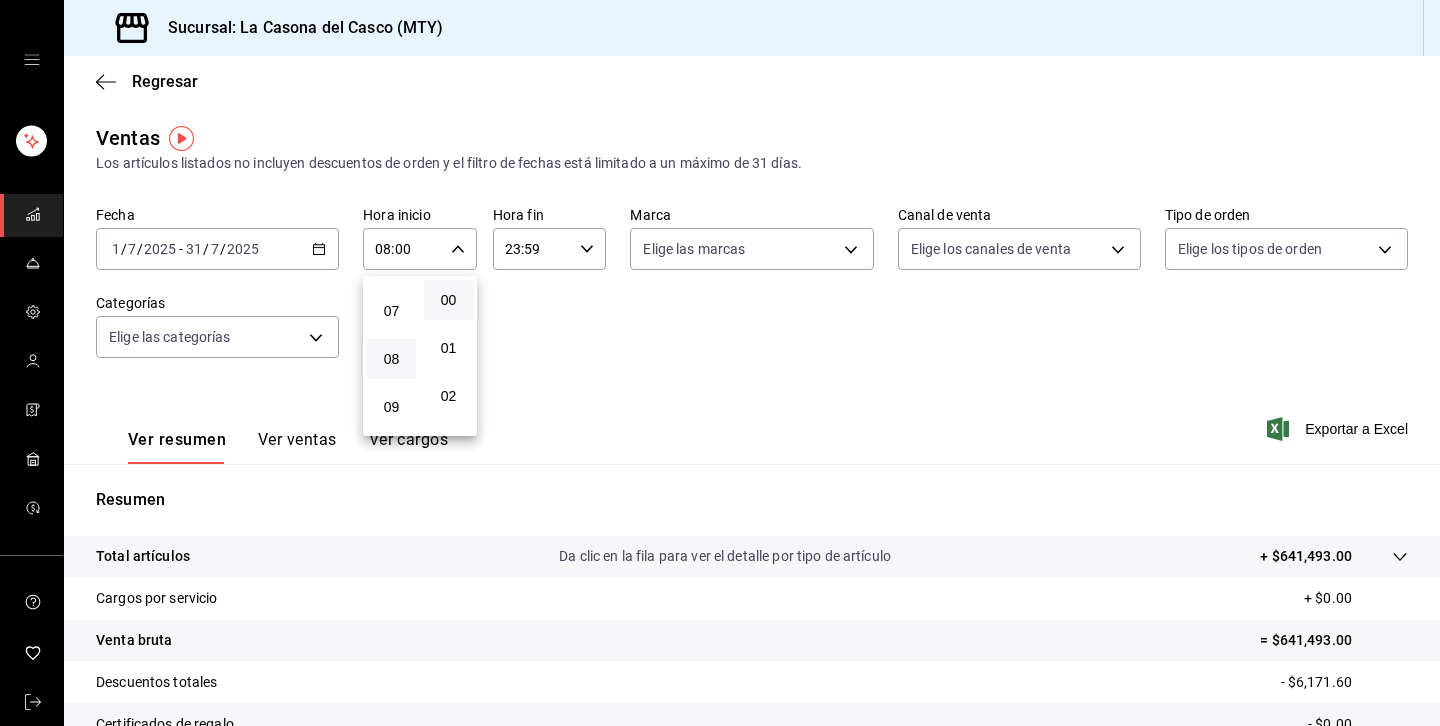 click at bounding box center (720, 363) 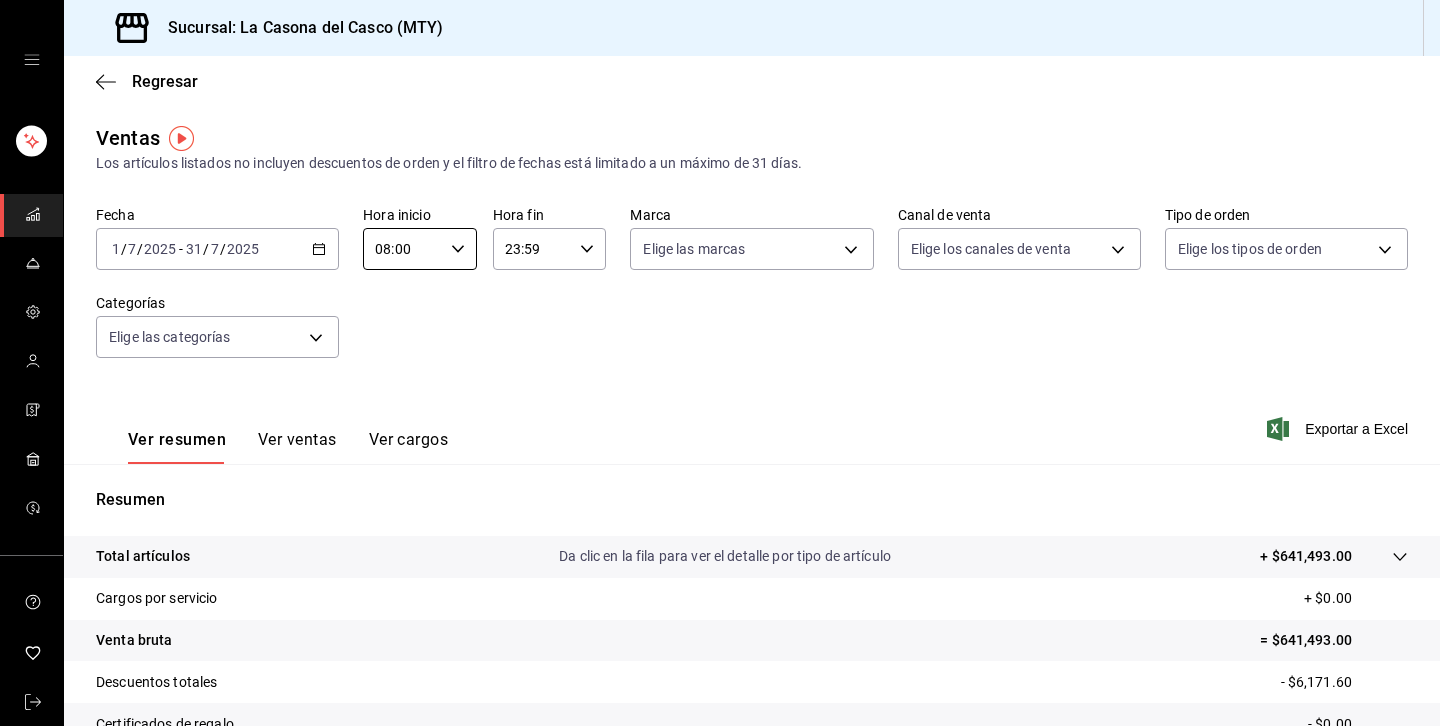click on "23:59" at bounding box center [533, 249] 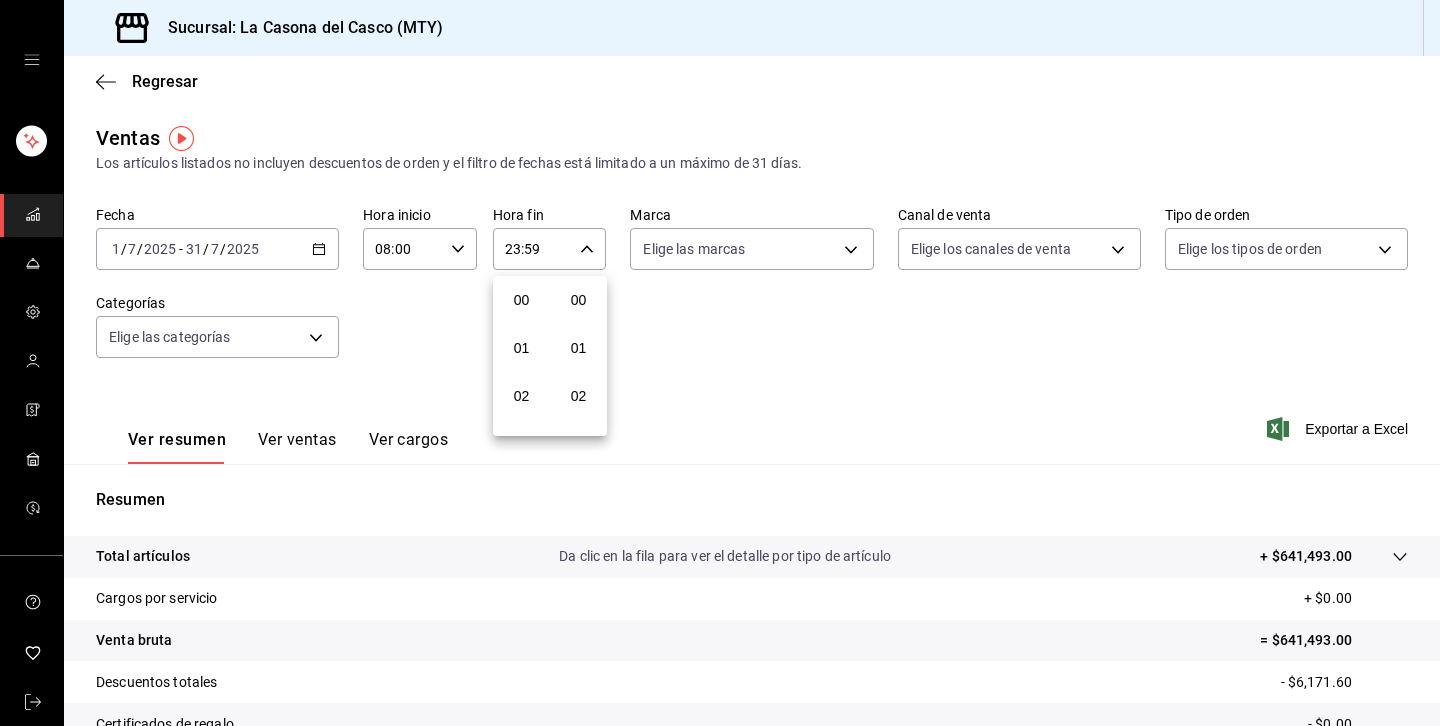 scroll, scrollTop: 1016, scrollLeft: 0, axis: vertical 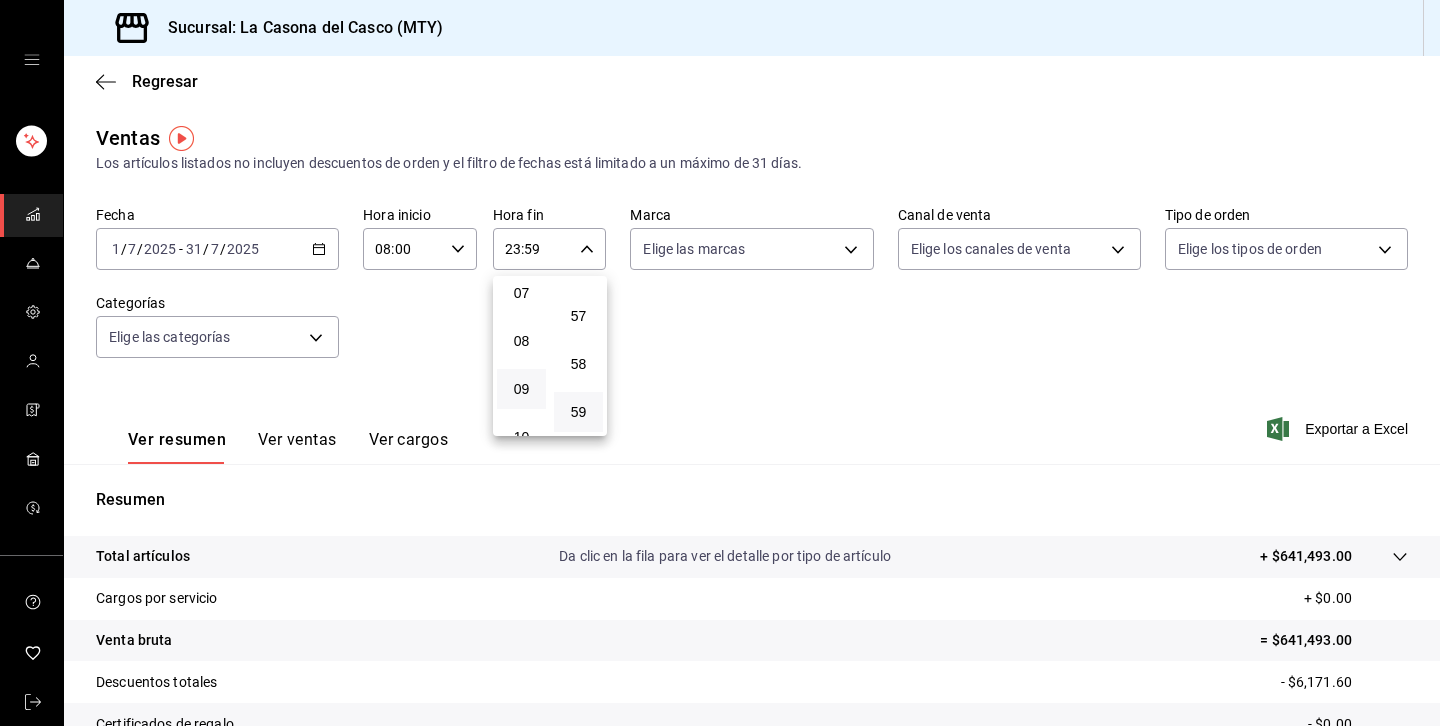 click on "09" at bounding box center [521, 389] 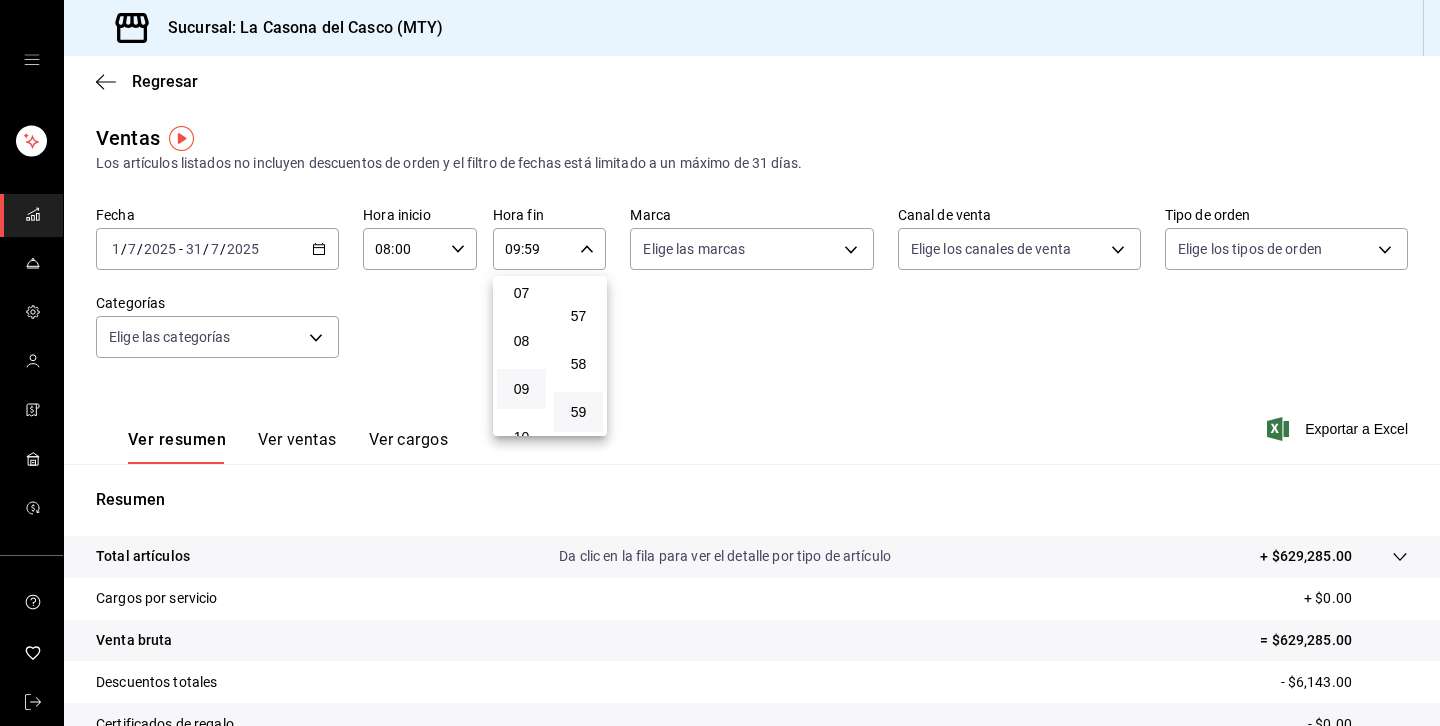 click at bounding box center [720, 363] 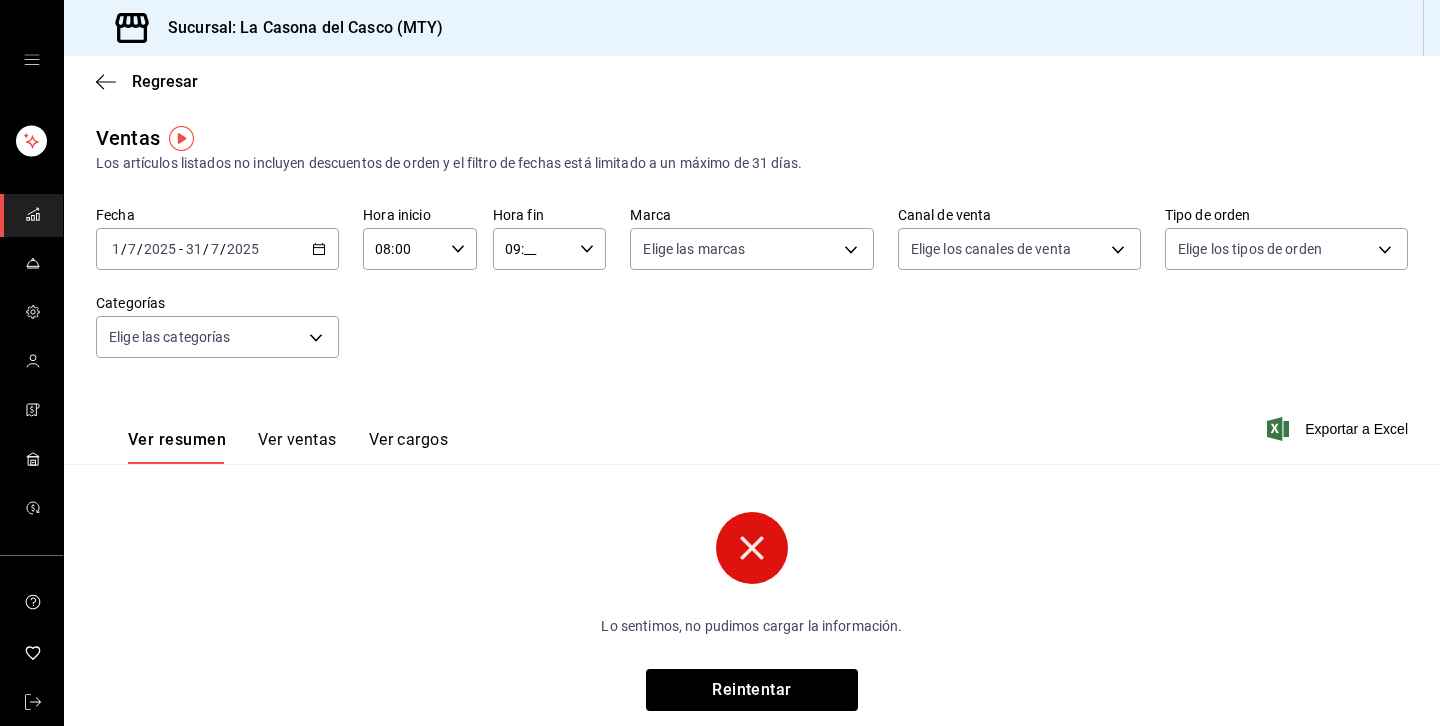 click on "09:__" at bounding box center [533, 249] 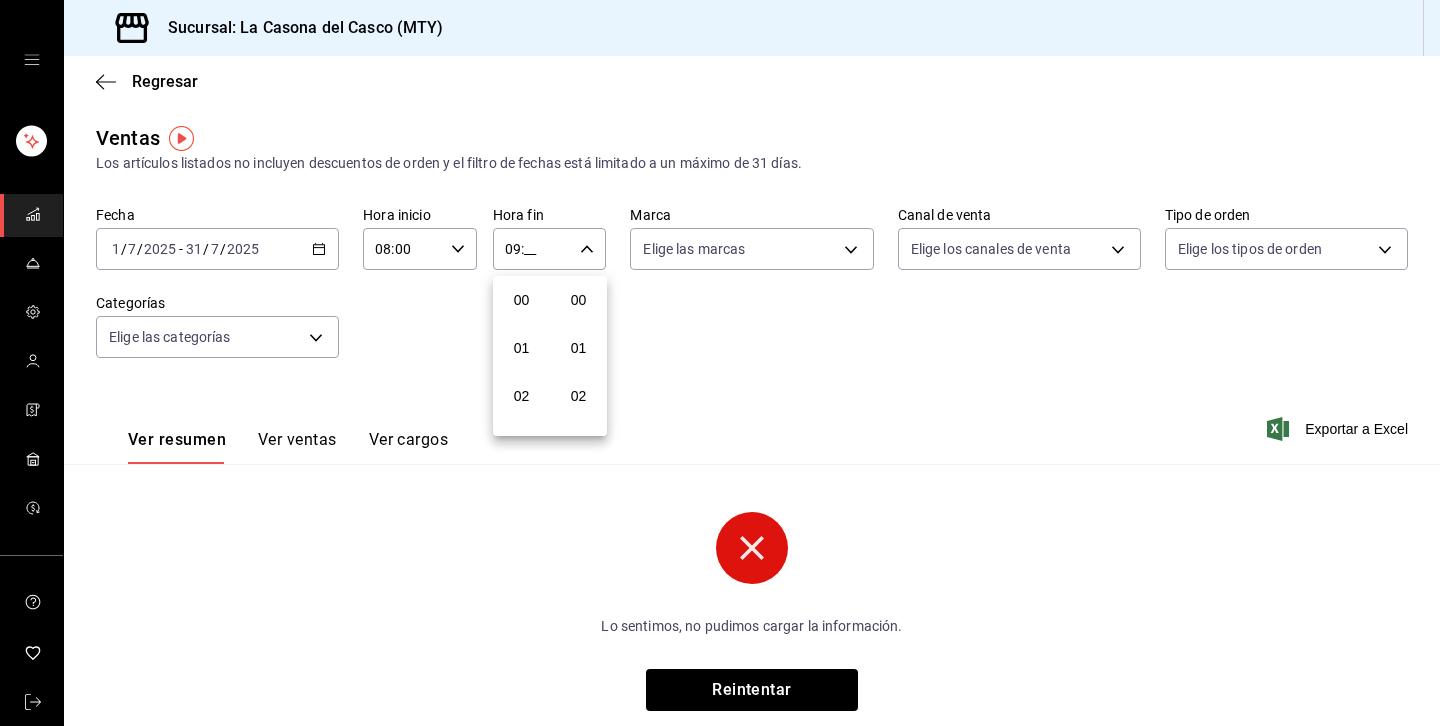 scroll, scrollTop: 441, scrollLeft: 0, axis: vertical 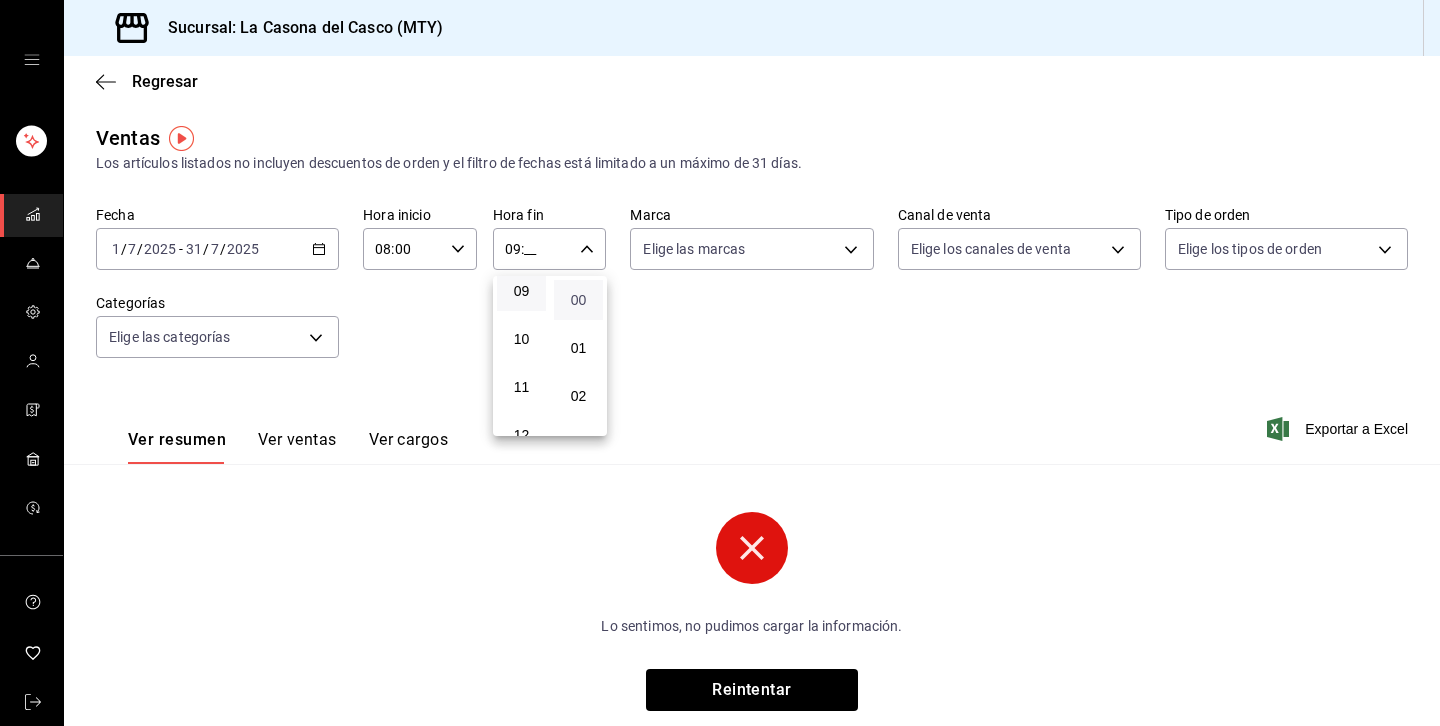 click on "00" at bounding box center [578, 300] 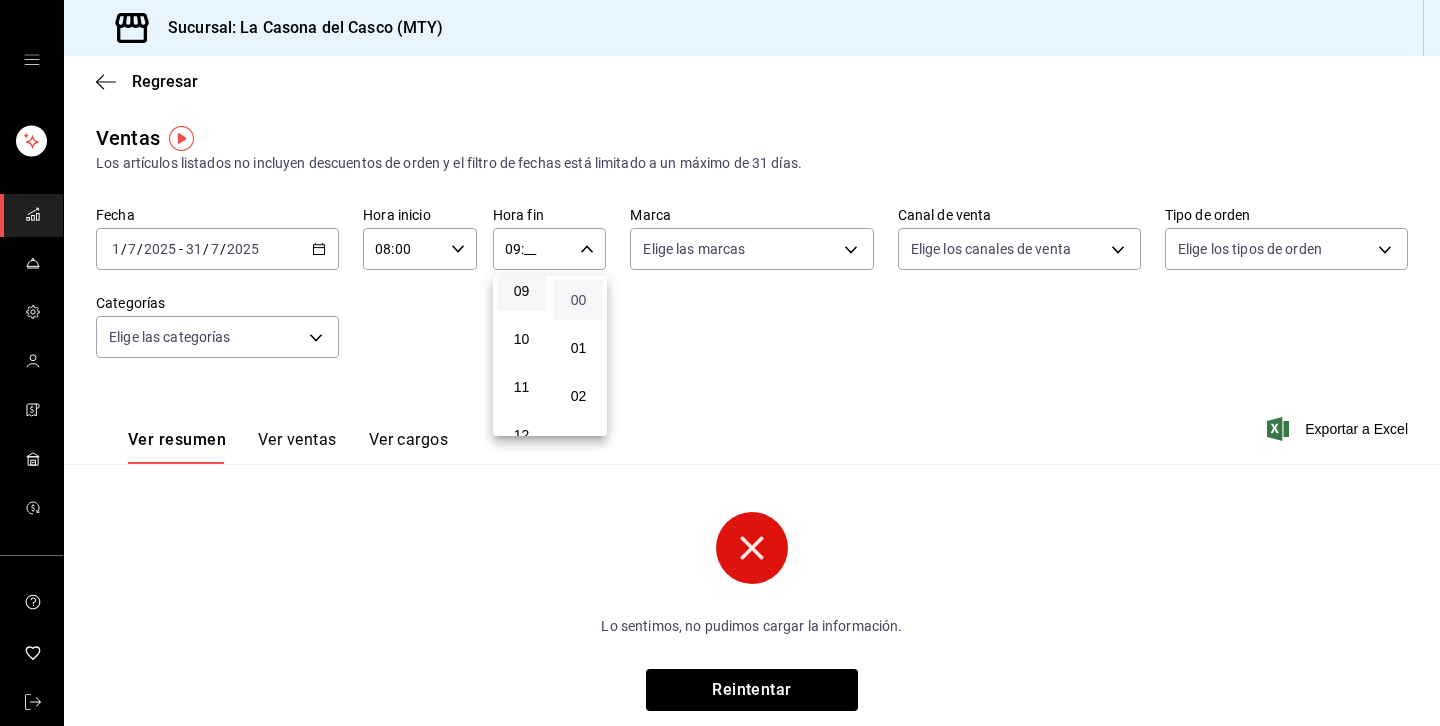 type on "09:00" 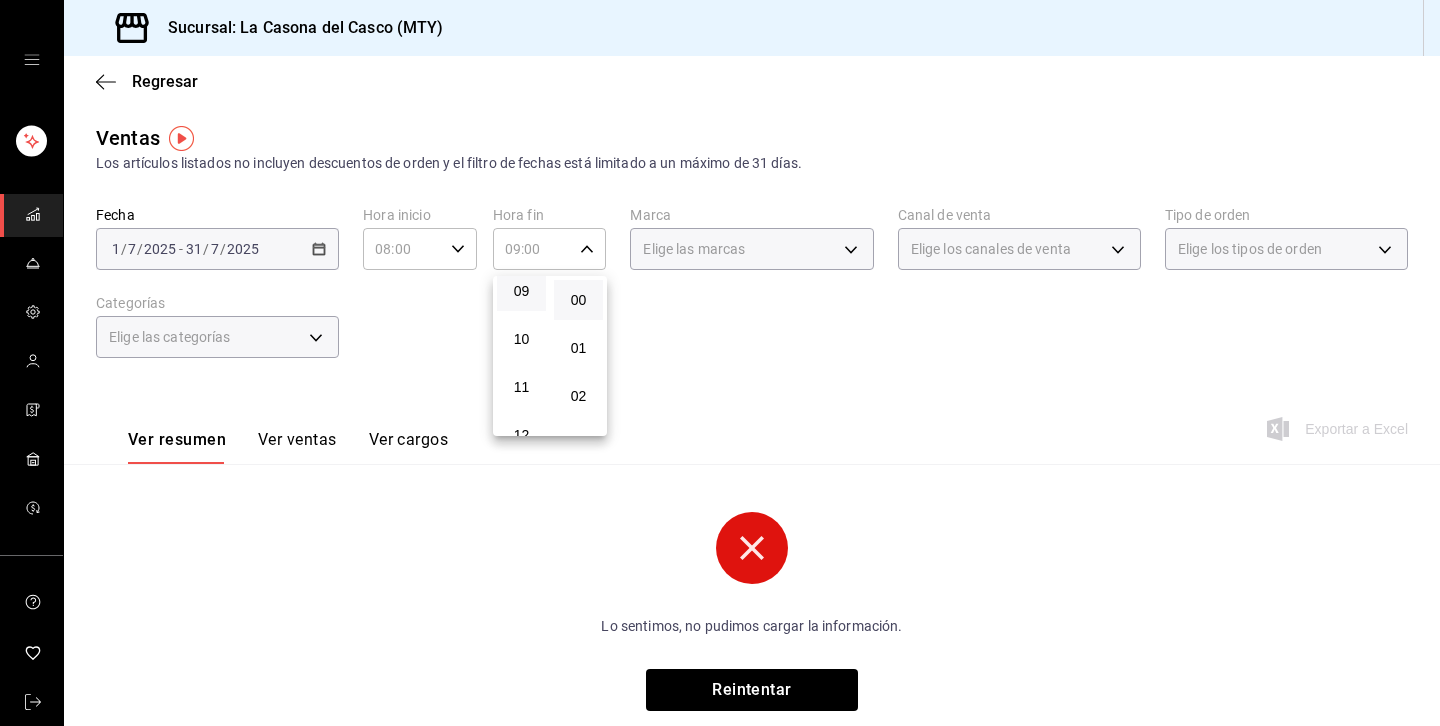 click at bounding box center [720, 363] 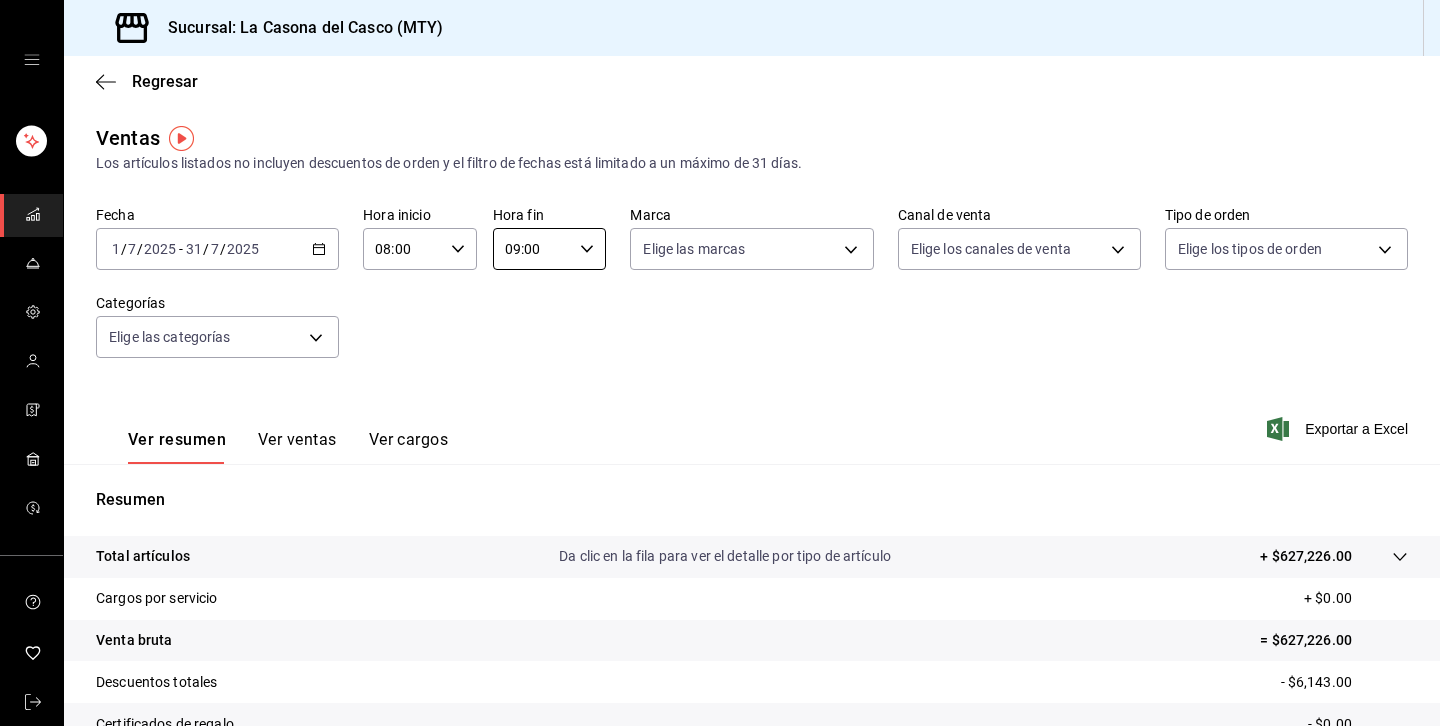 click on "Ver resumen Ver ventas Ver cargos" at bounding box center (272, 435) 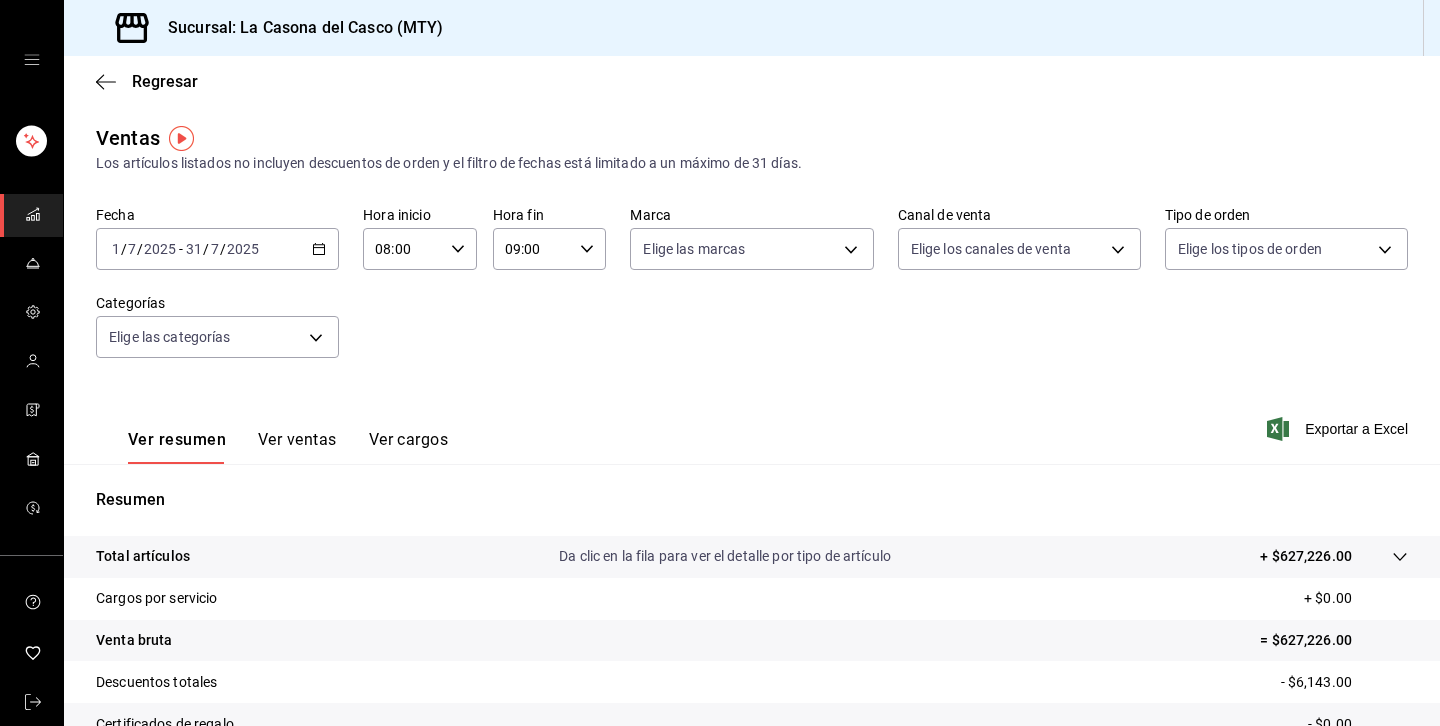 click on "Ver ventas" at bounding box center [297, 447] 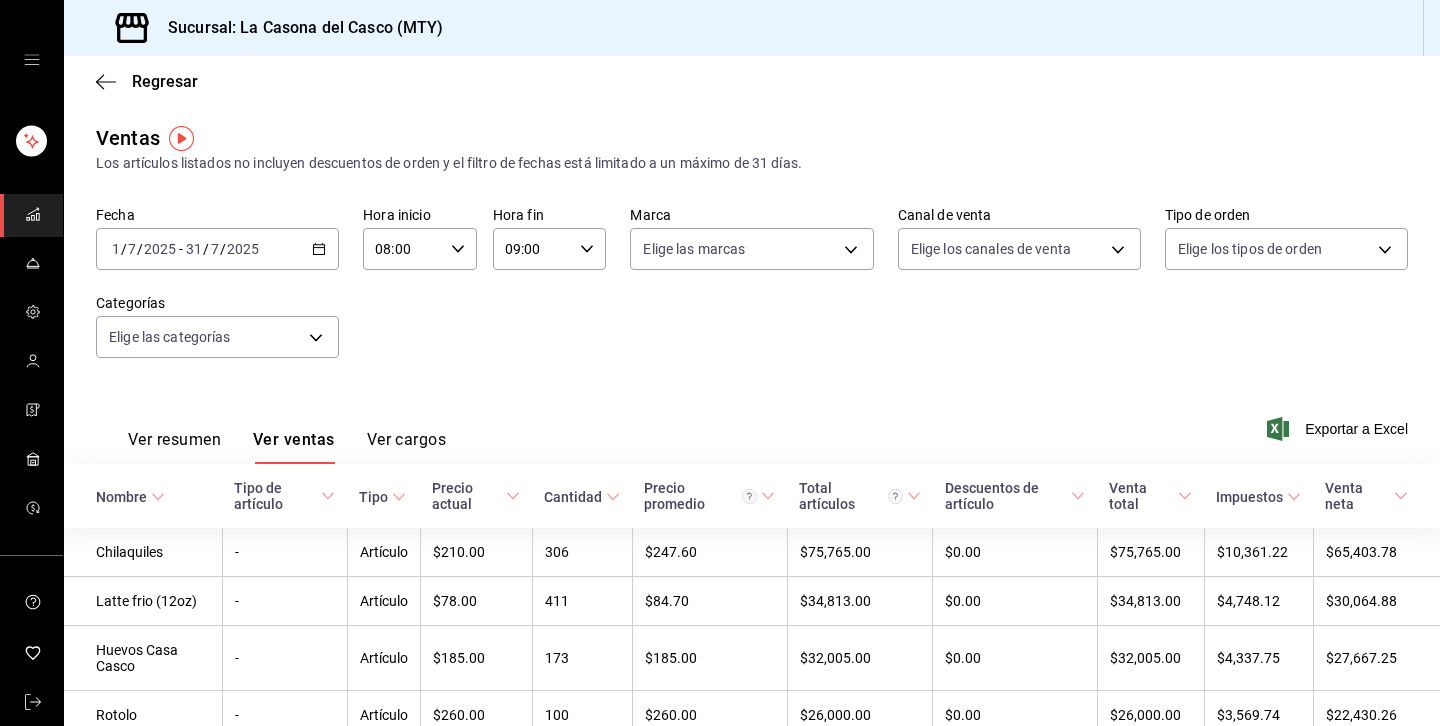 click on "Ver cargos" at bounding box center [407, 447] 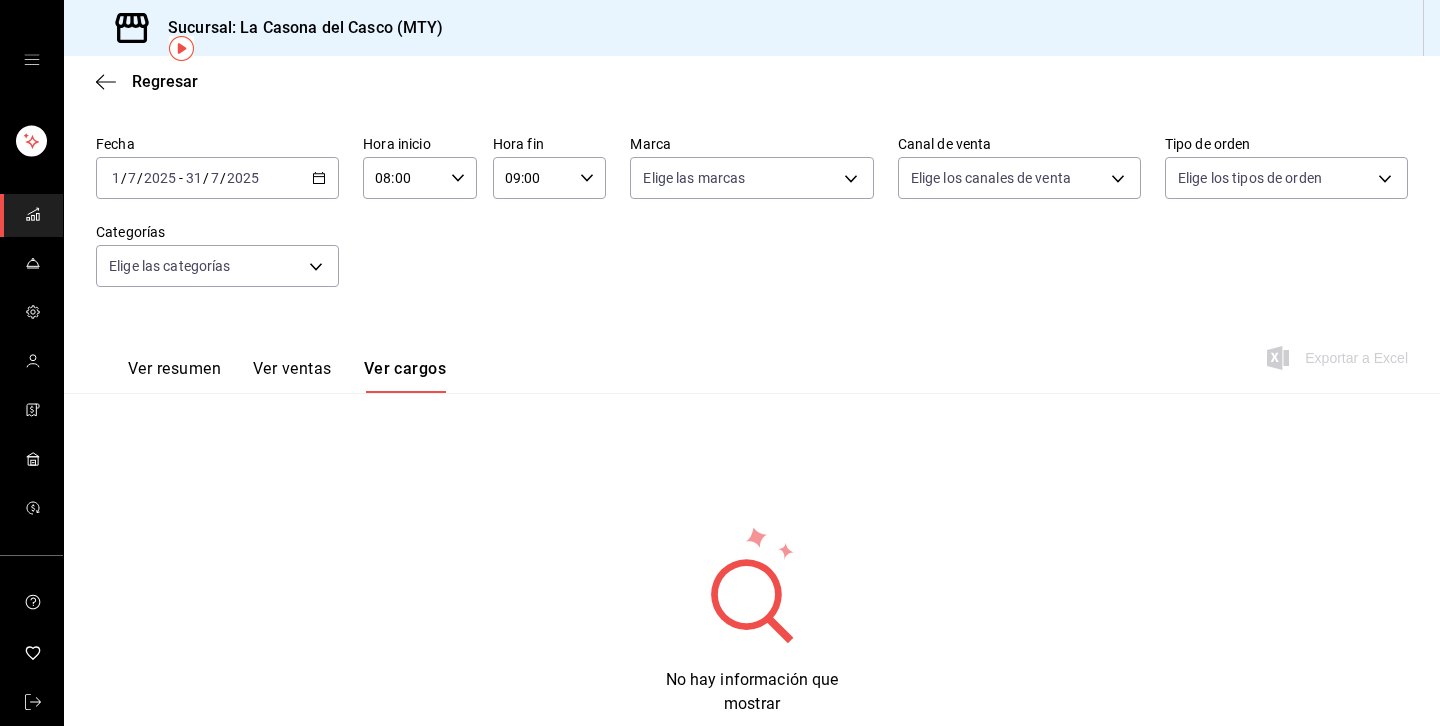 scroll, scrollTop: 90, scrollLeft: 0, axis: vertical 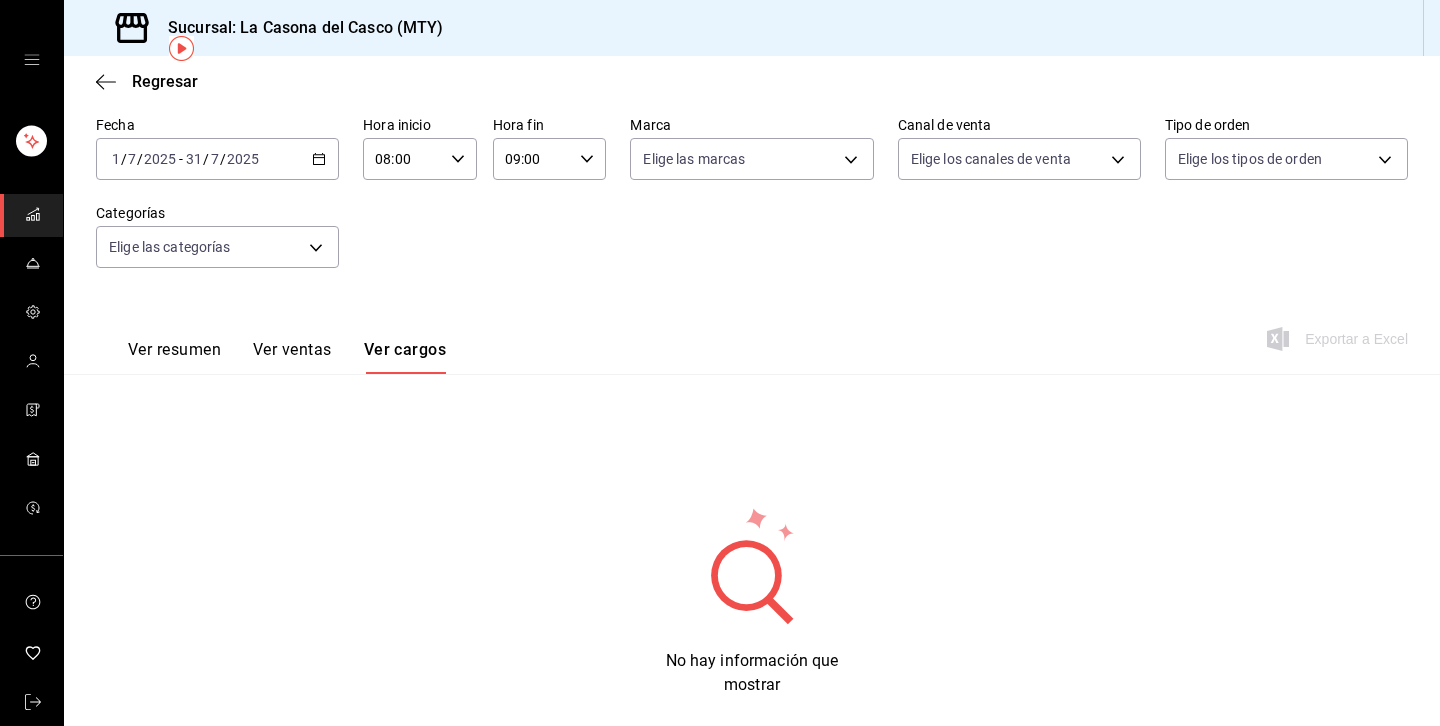 click on "Ver resumen" at bounding box center [174, 357] 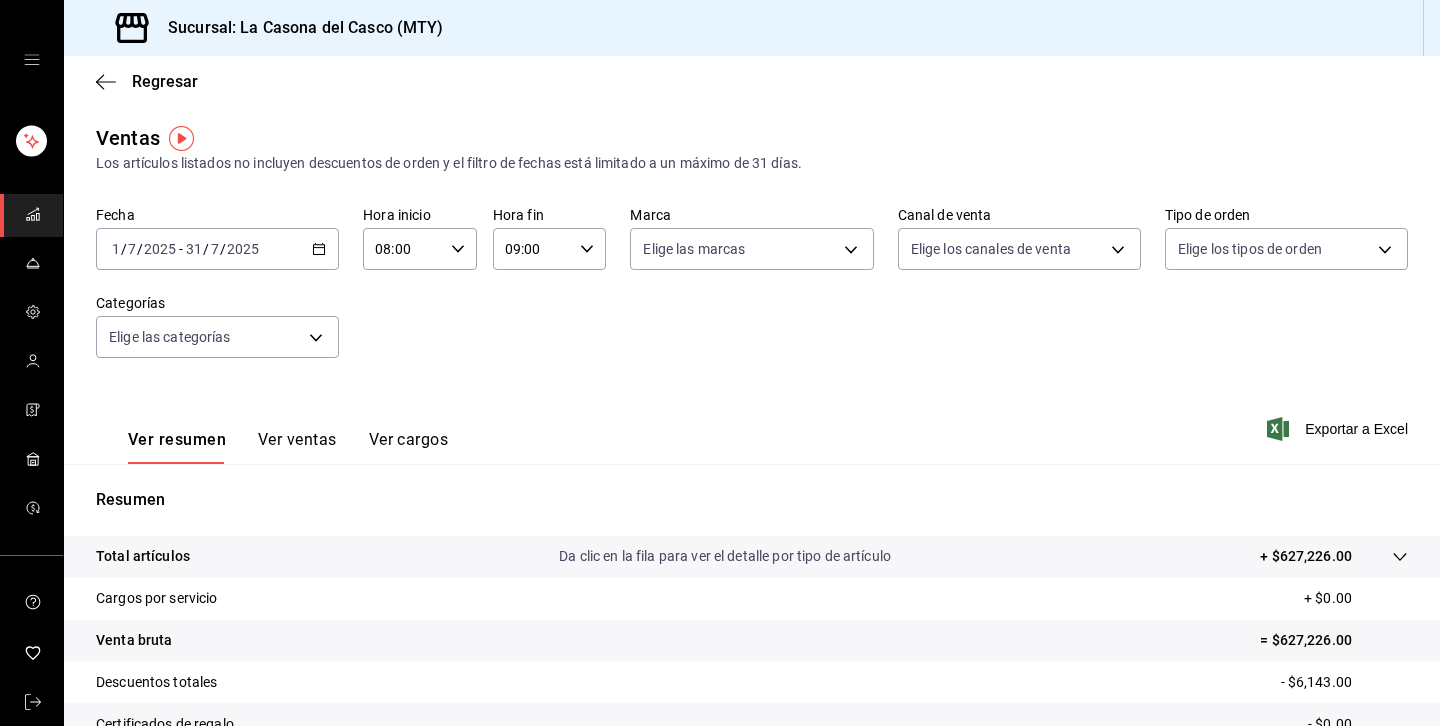 scroll, scrollTop: 0, scrollLeft: 0, axis: both 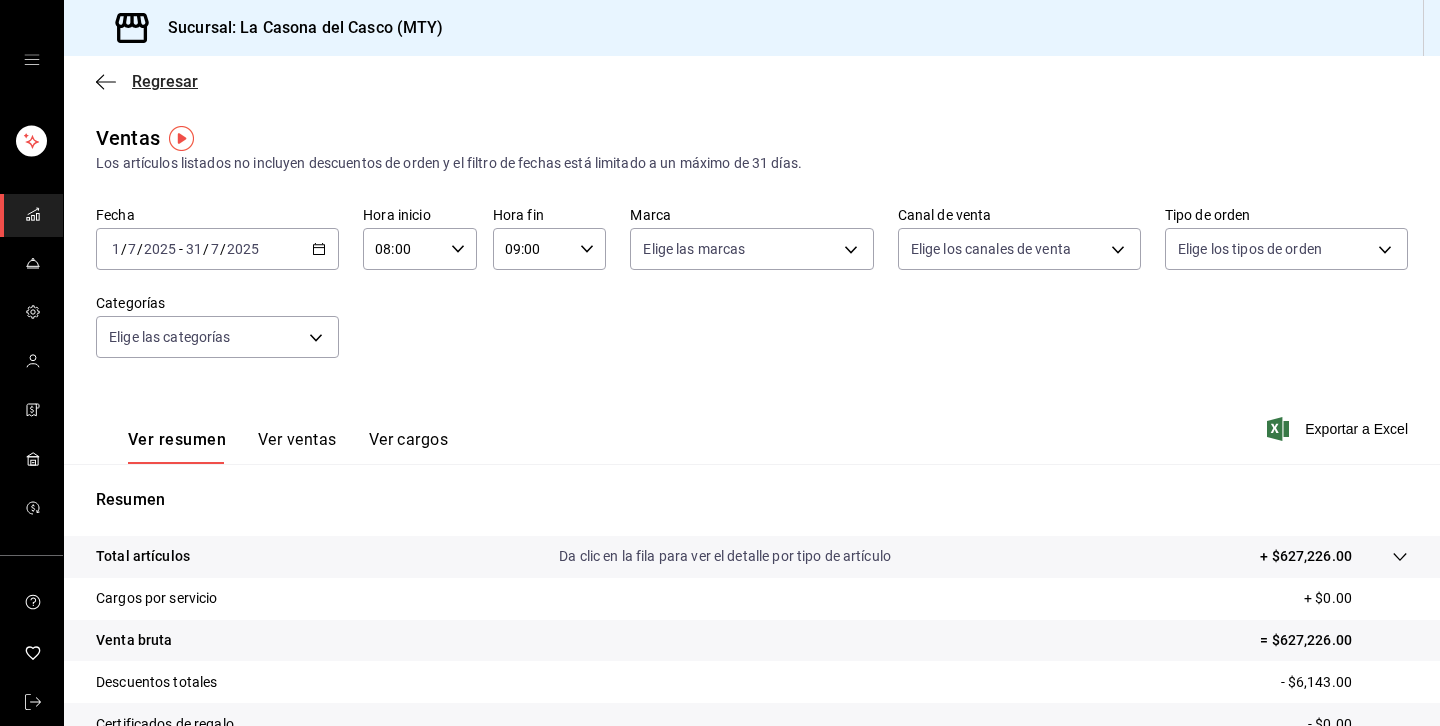 click 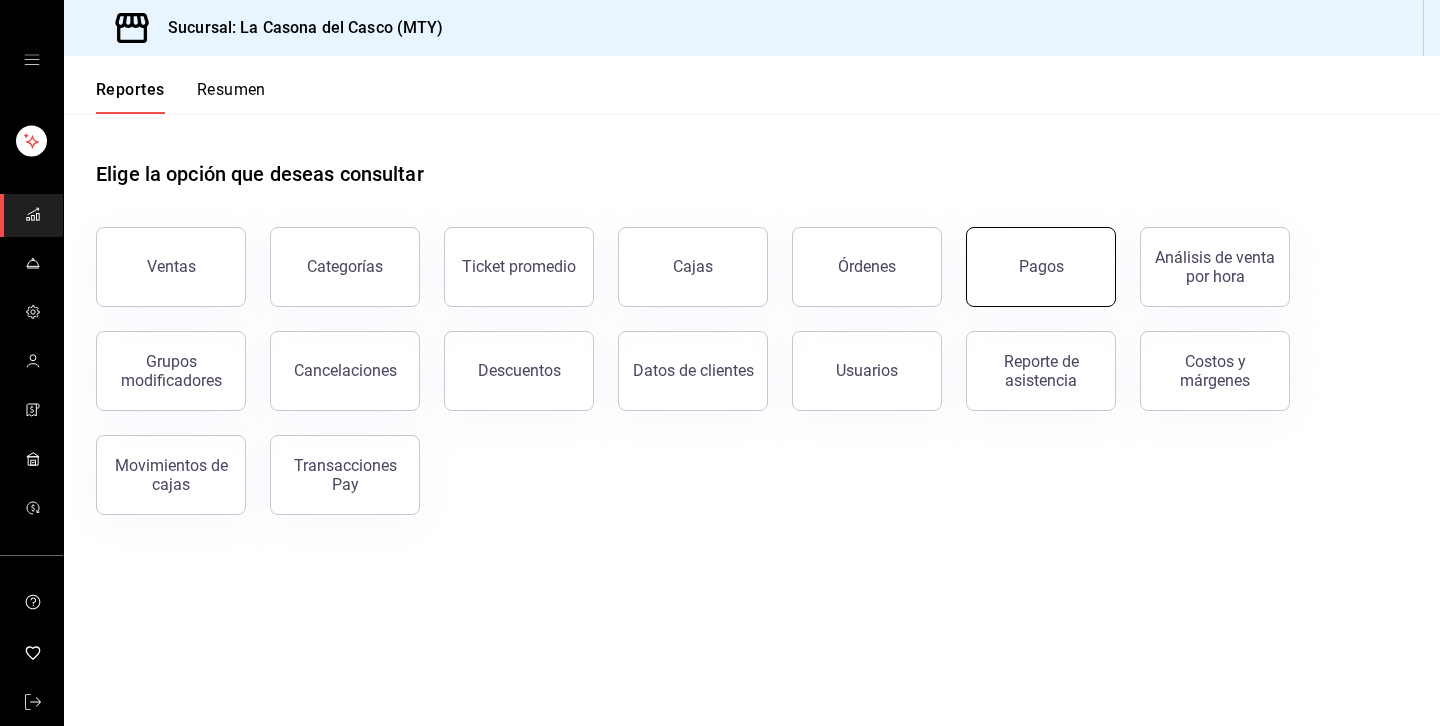 click on "Pagos" at bounding box center [1041, 267] 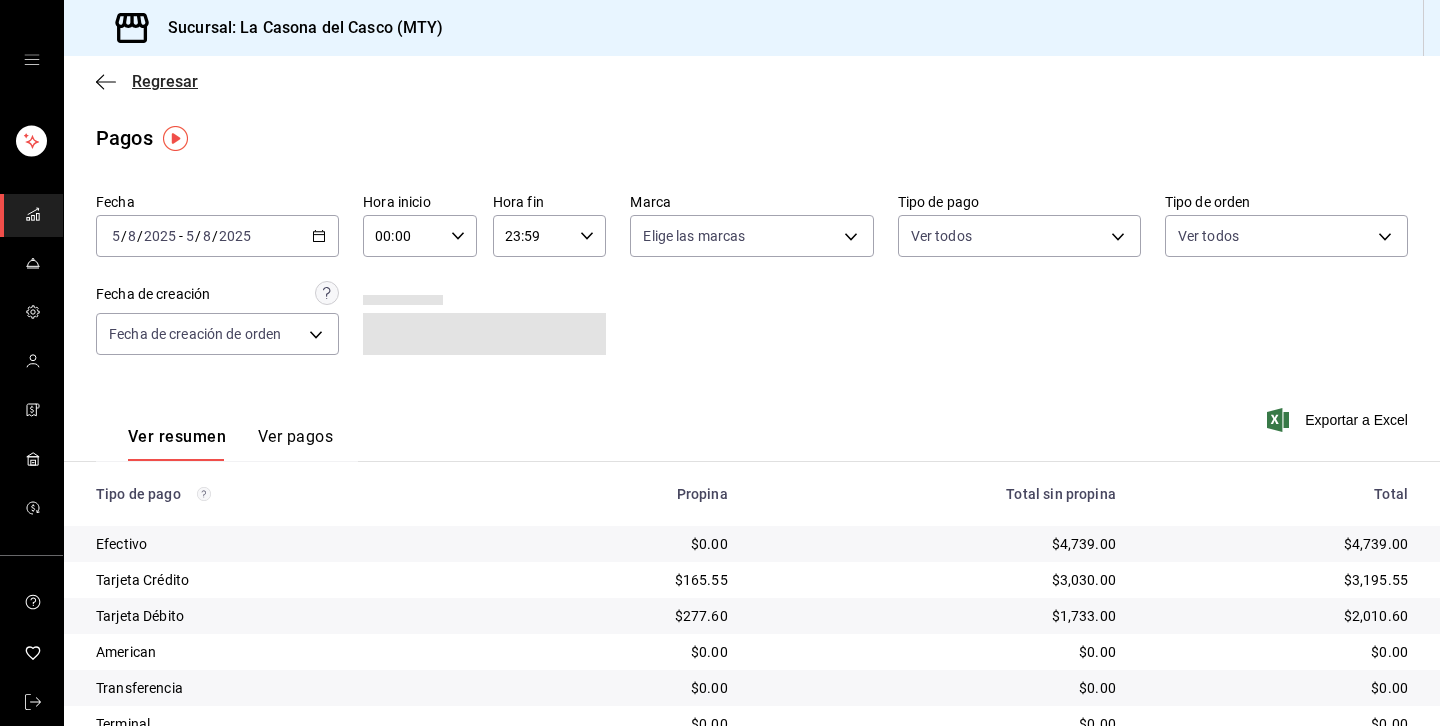 click 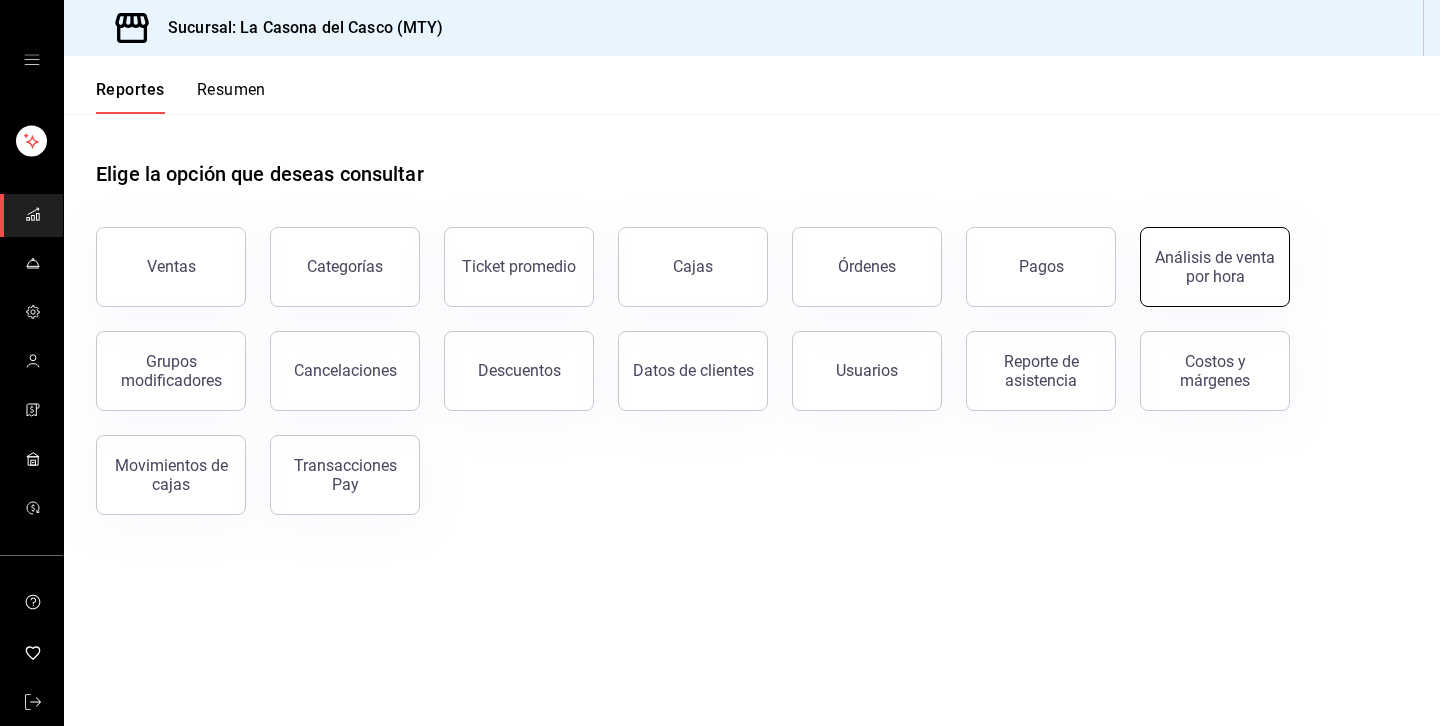 click on "Análisis de venta por hora" at bounding box center [1215, 267] 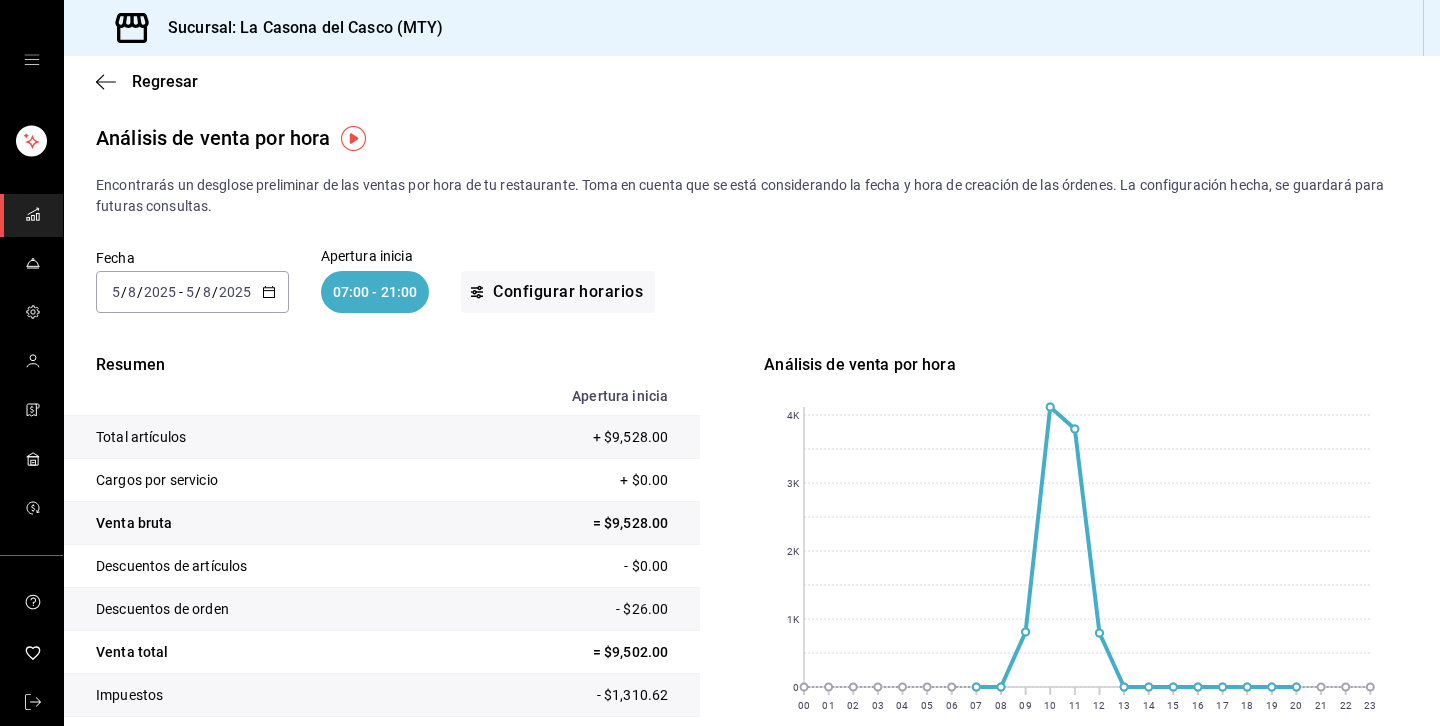 click on "2025" at bounding box center [235, 292] 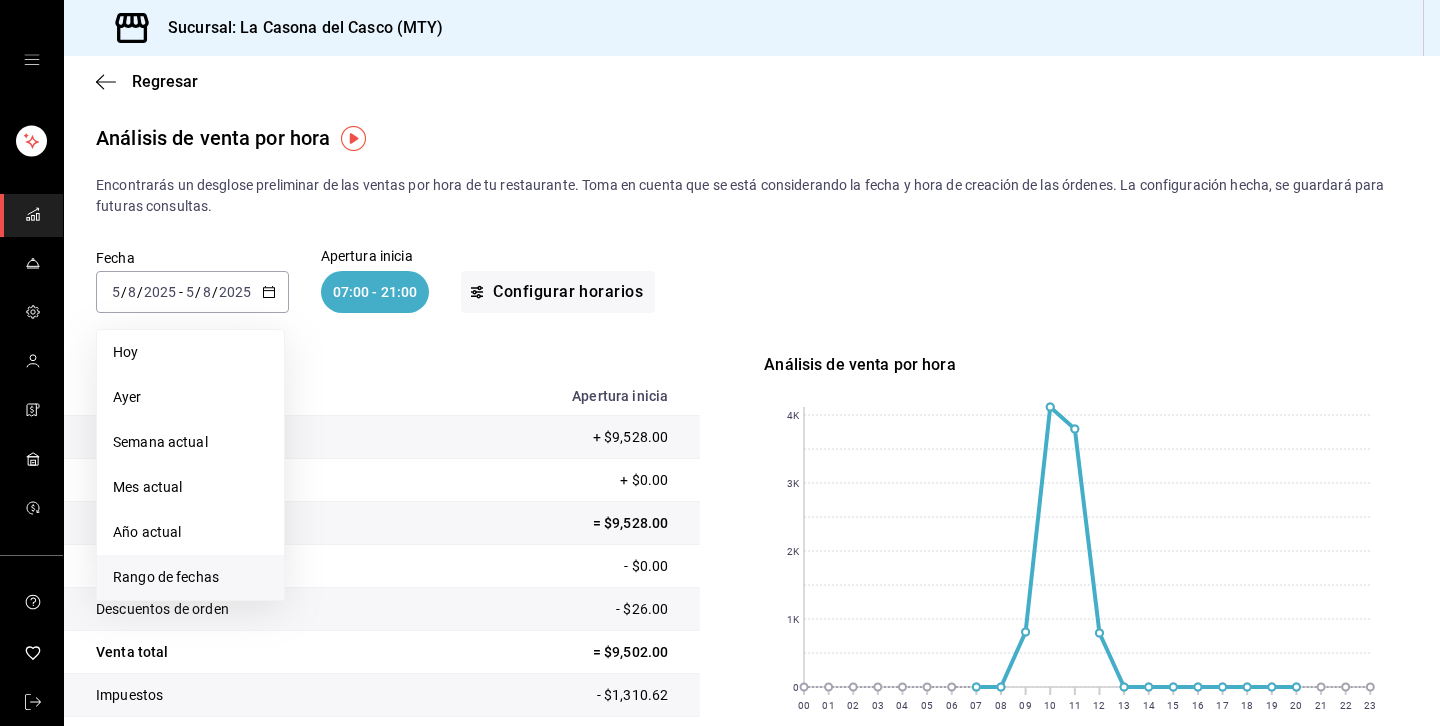 click on "Rango de fechas" at bounding box center [190, 577] 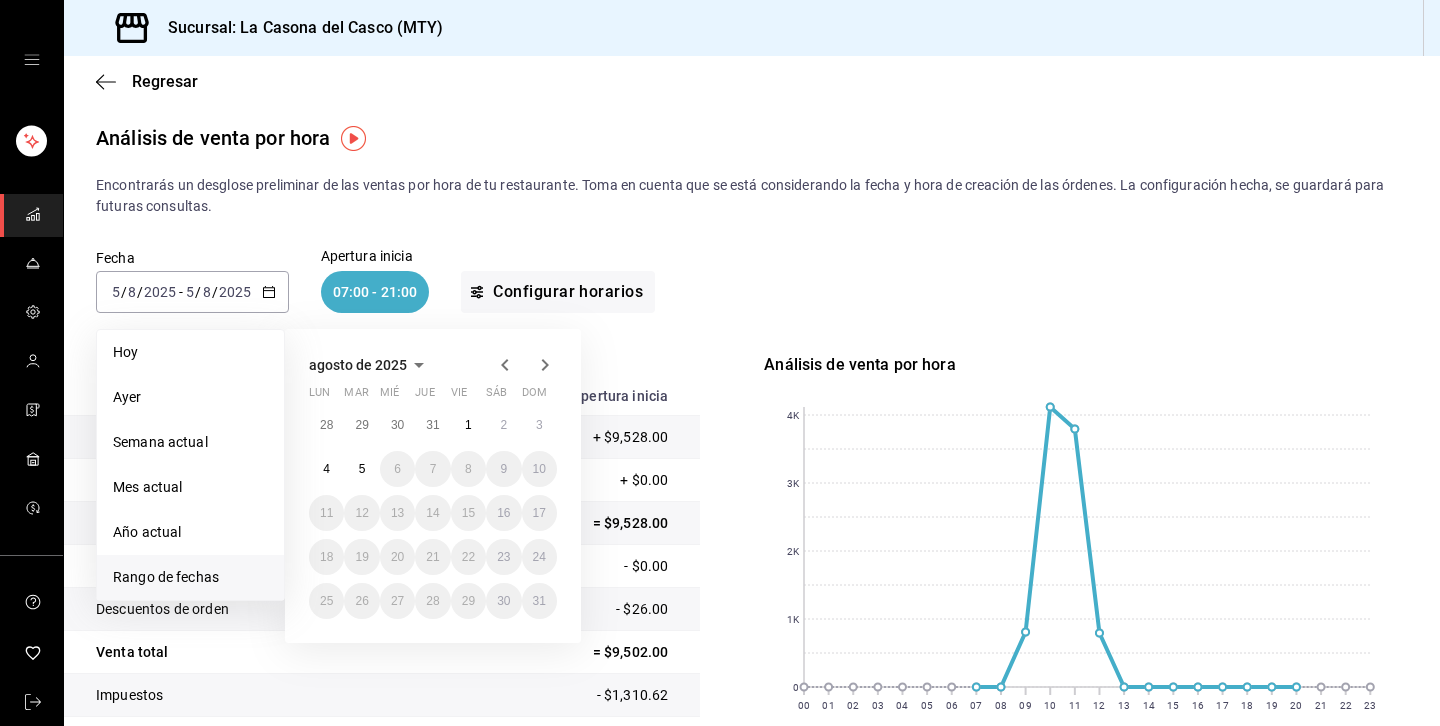 click 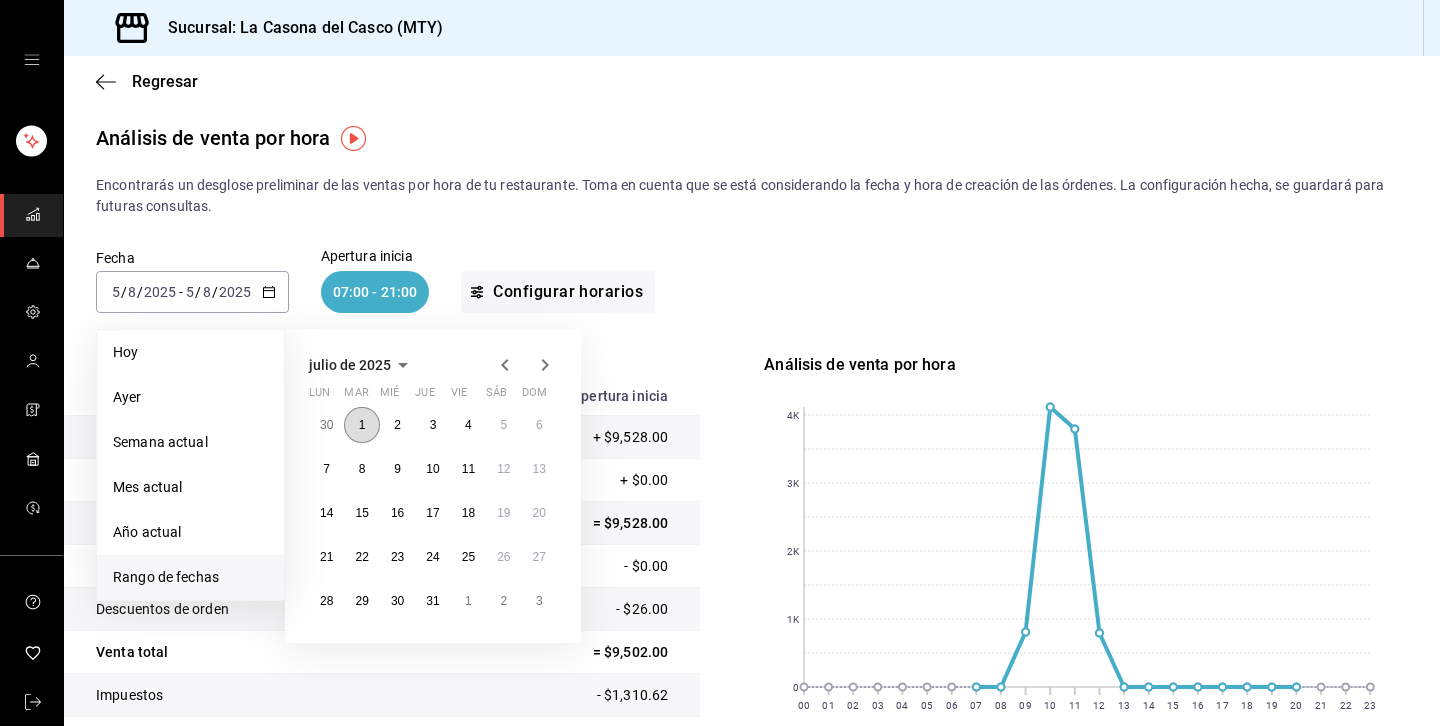click on "1" at bounding box center (361, 425) 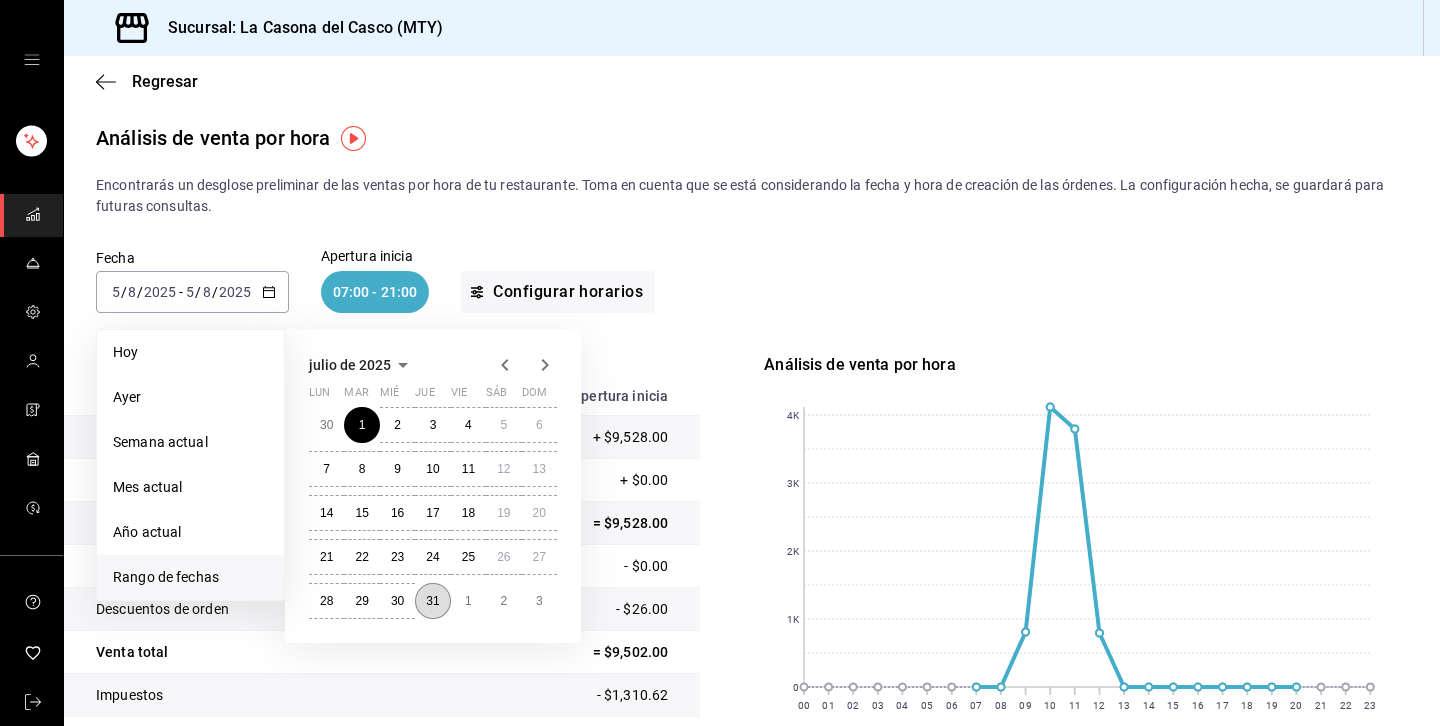 click on "31" at bounding box center [432, 601] 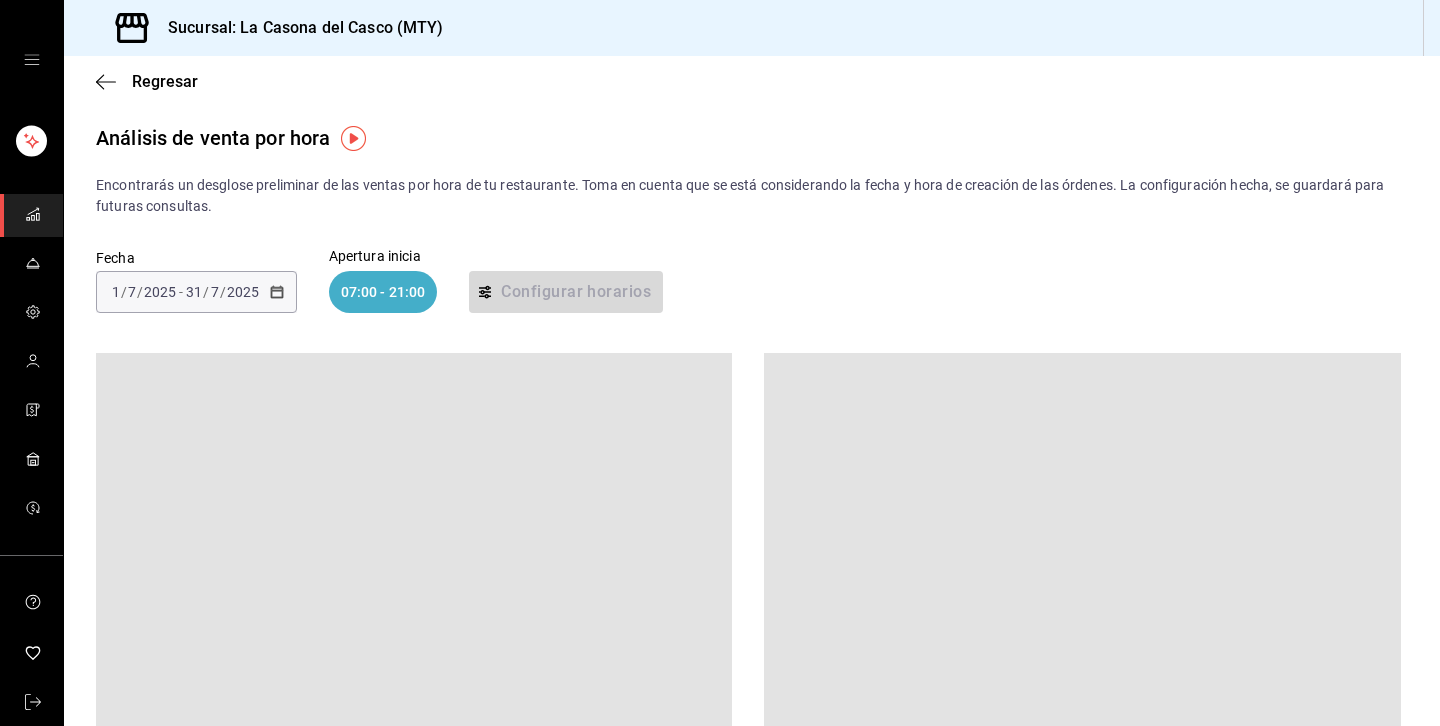 click on "07:00 - 21:00" at bounding box center [383, 292] 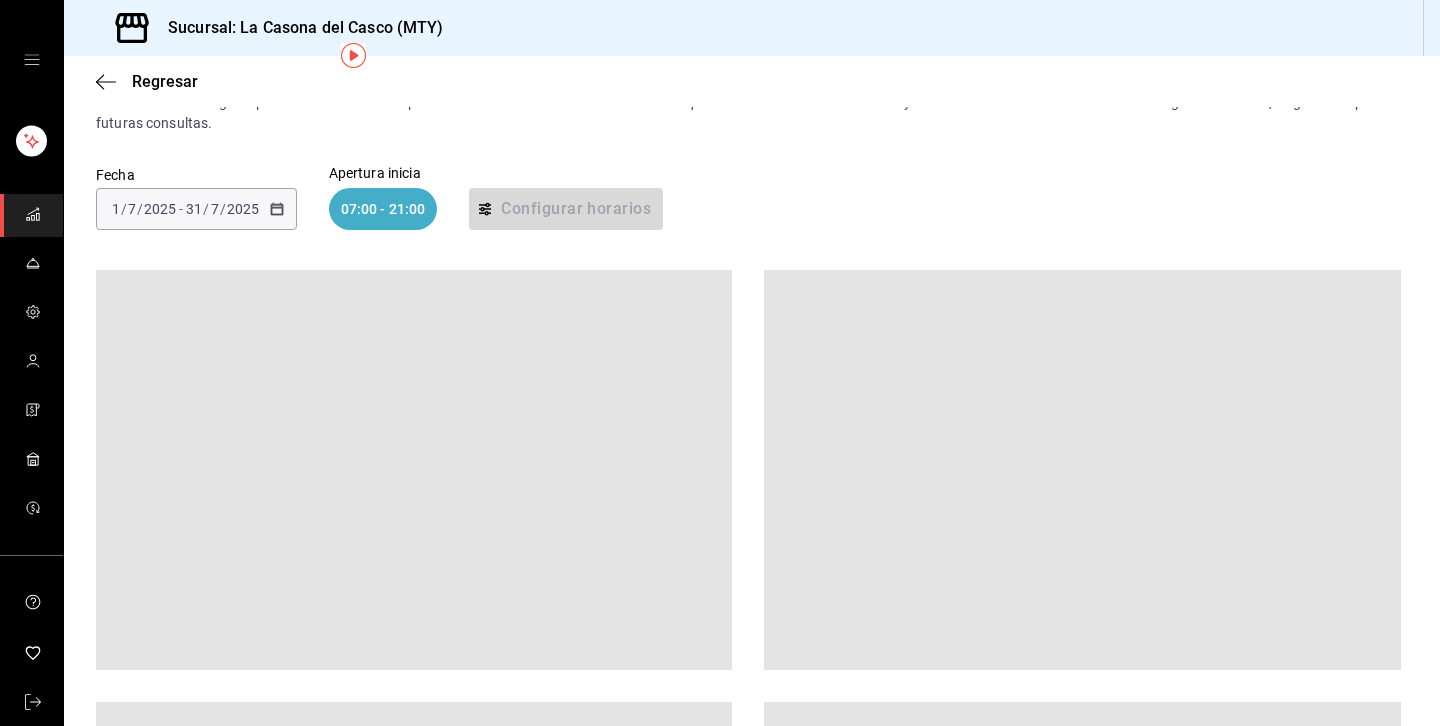 click on "07:00 - 21:00" at bounding box center (383, 209) 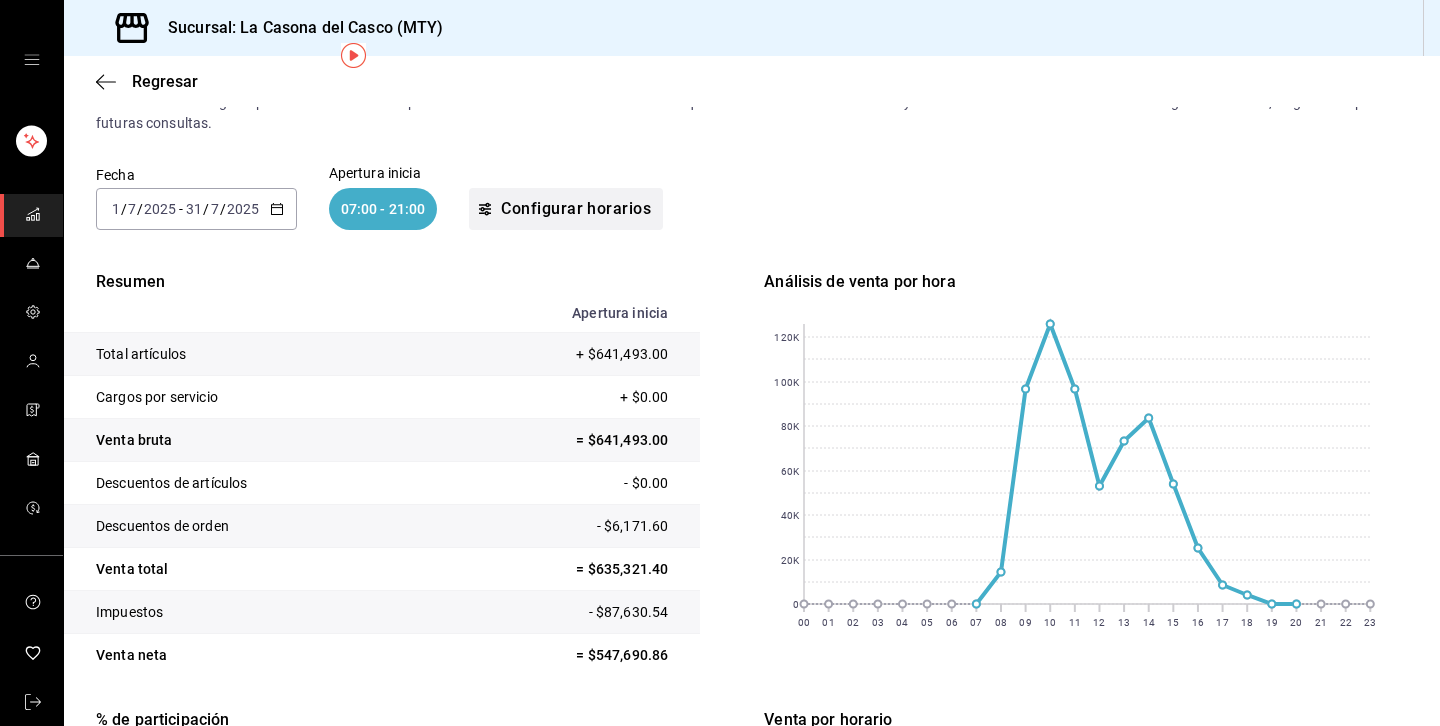 click on "Configurar horarios" at bounding box center (566, 209) 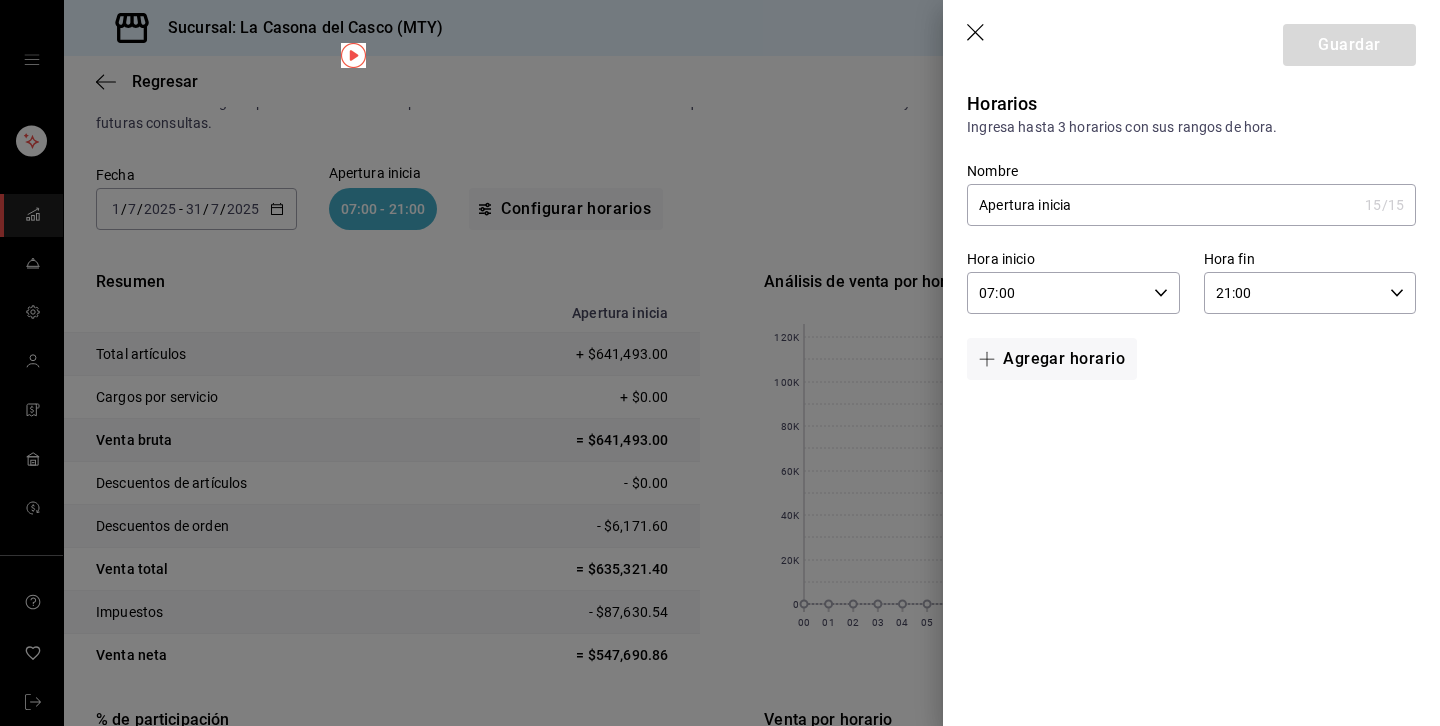 click on "21:00" at bounding box center [1293, 293] 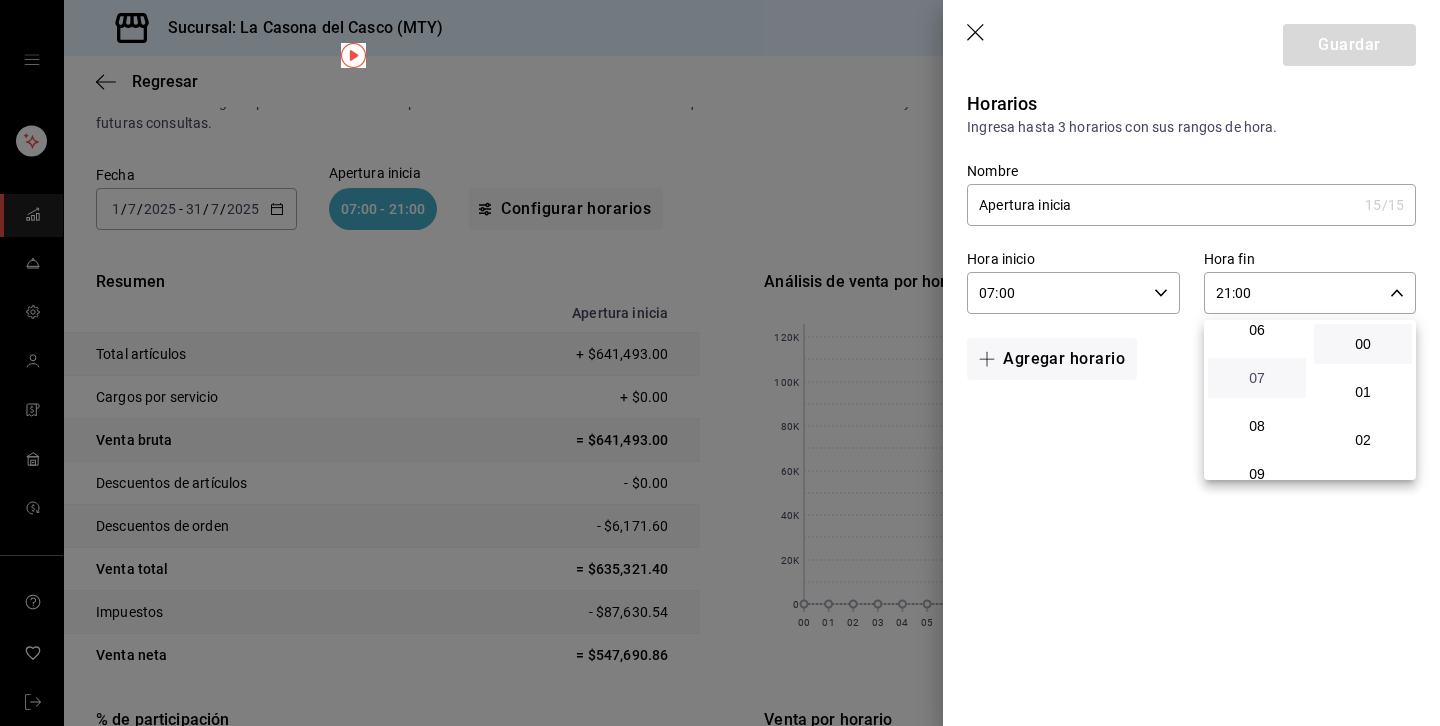 scroll, scrollTop: 337, scrollLeft: 0, axis: vertical 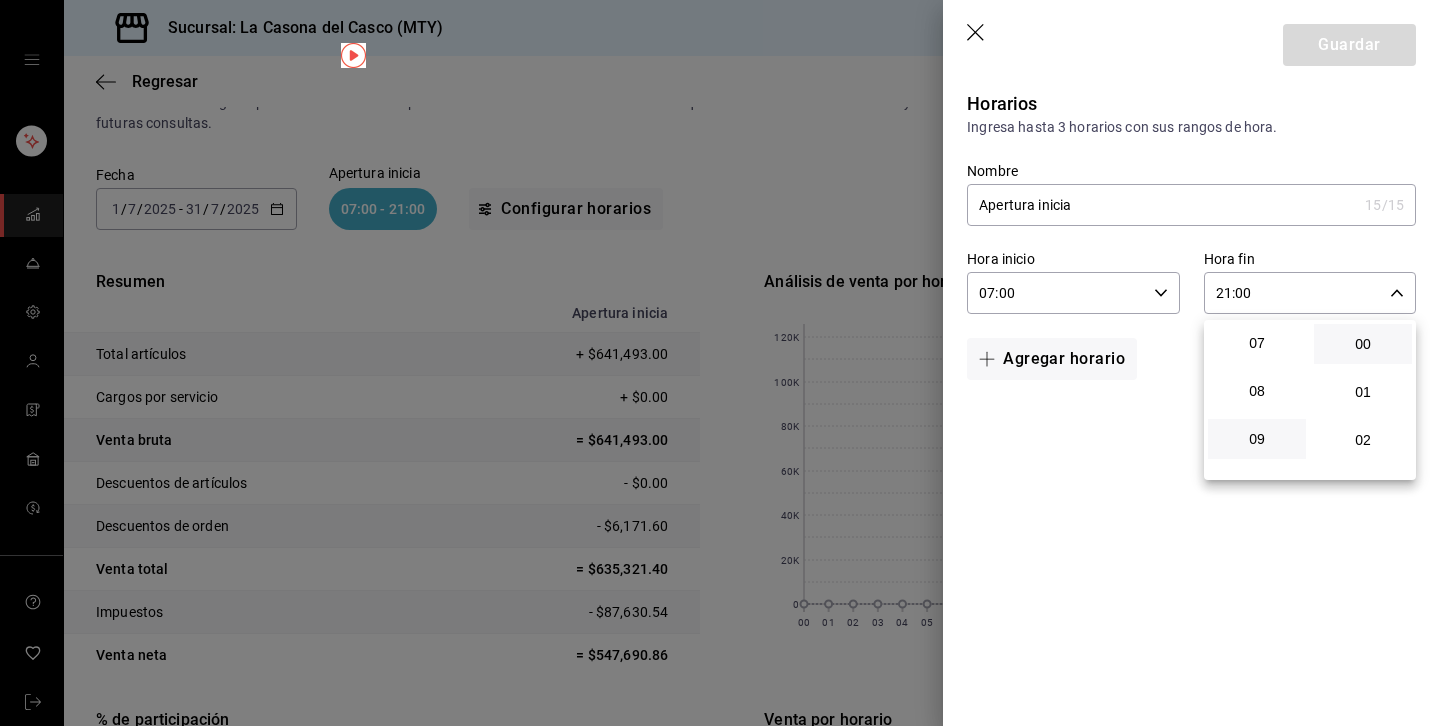 click on "09" at bounding box center (1257, 439) 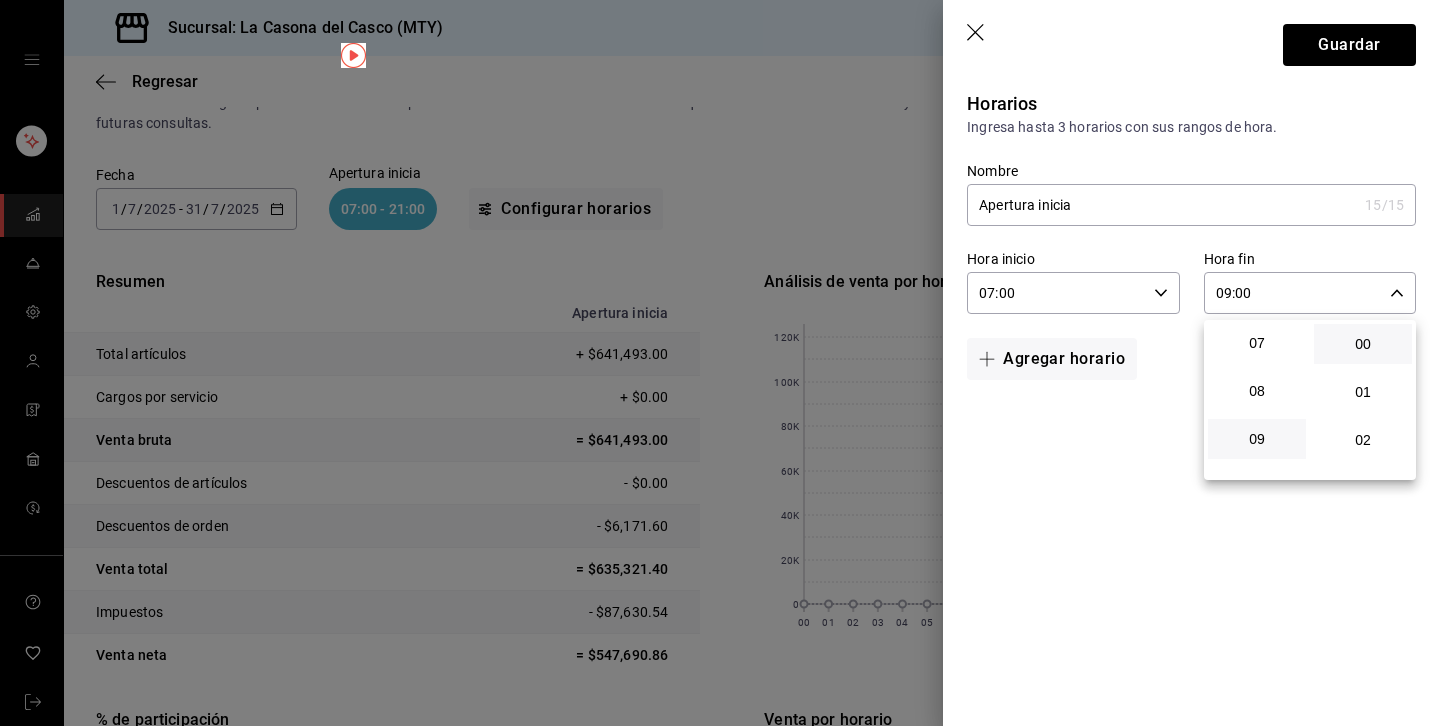 click at bounding box center (720, 363) 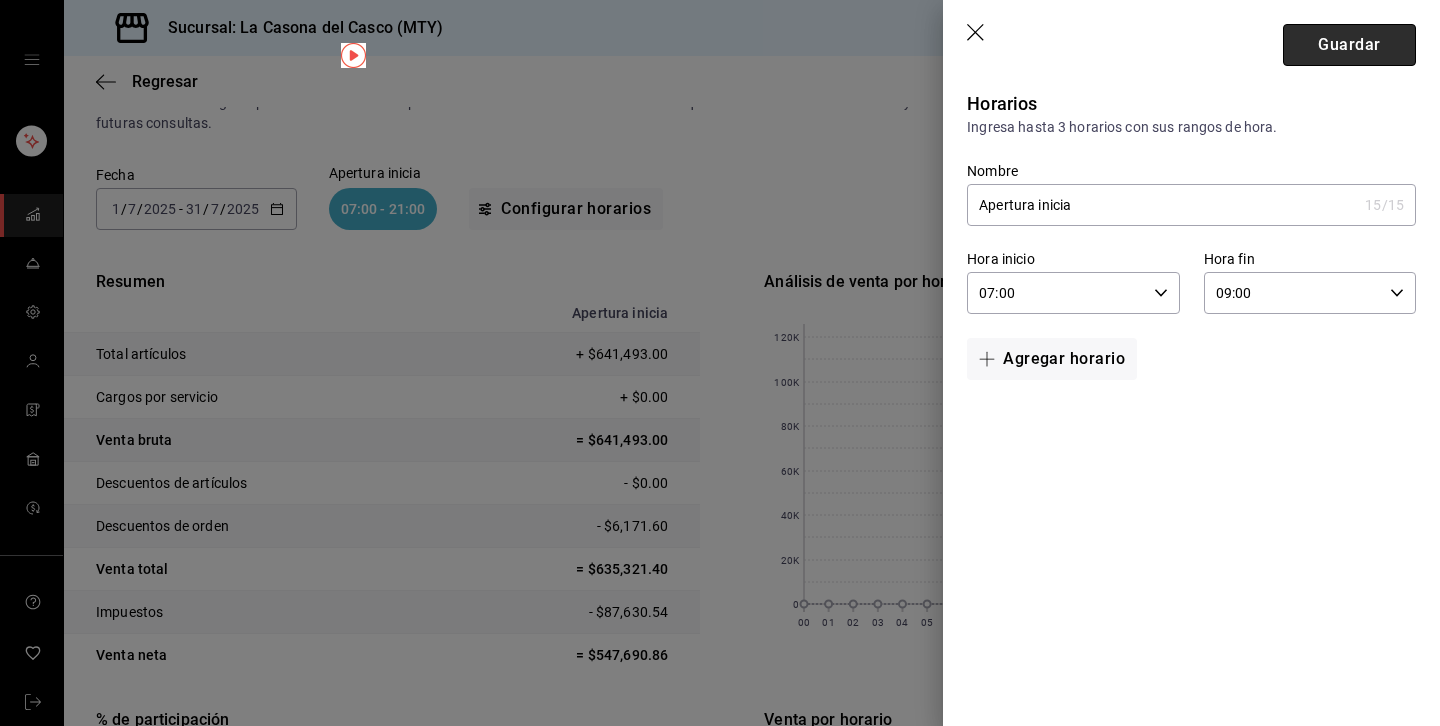 click on "Guardar" at bounding box center [1349, 45] 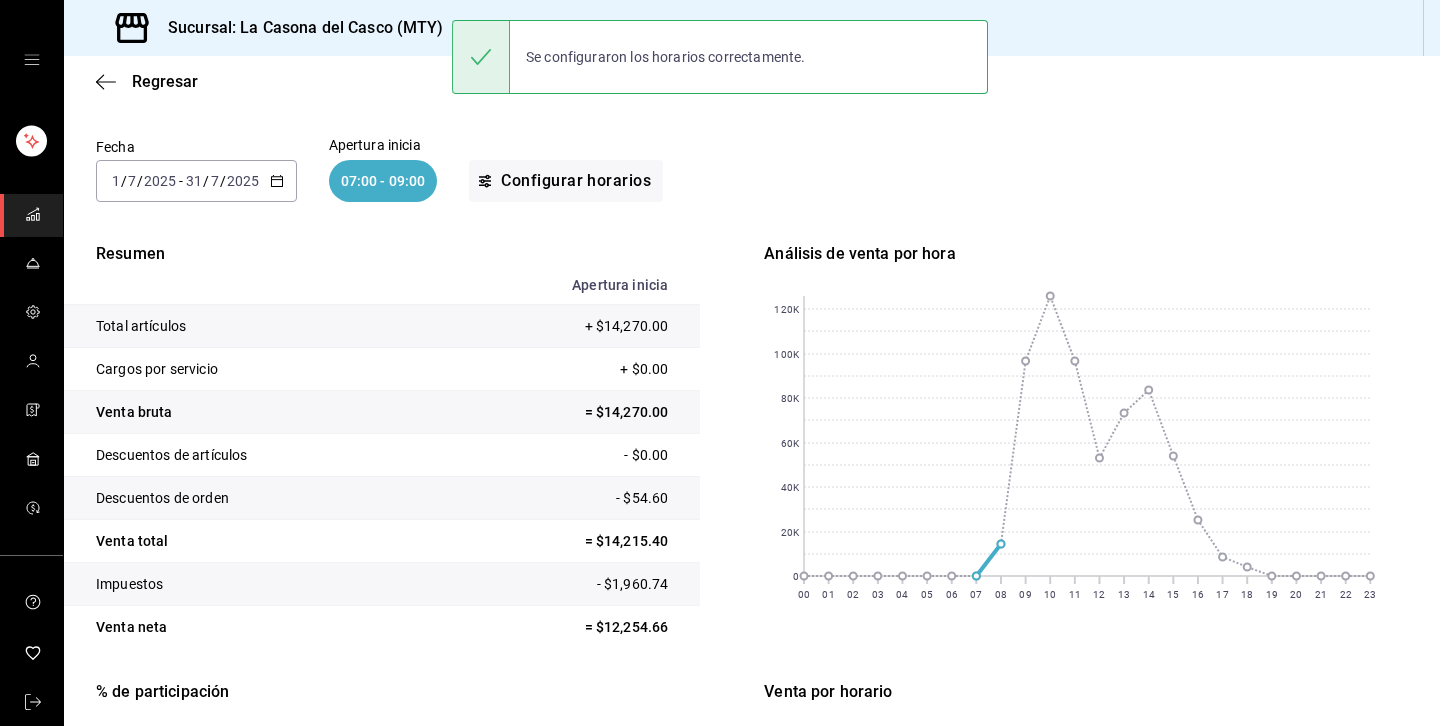 scroll, scrollTop: 114, scrollLeft: 0, axis: vertical 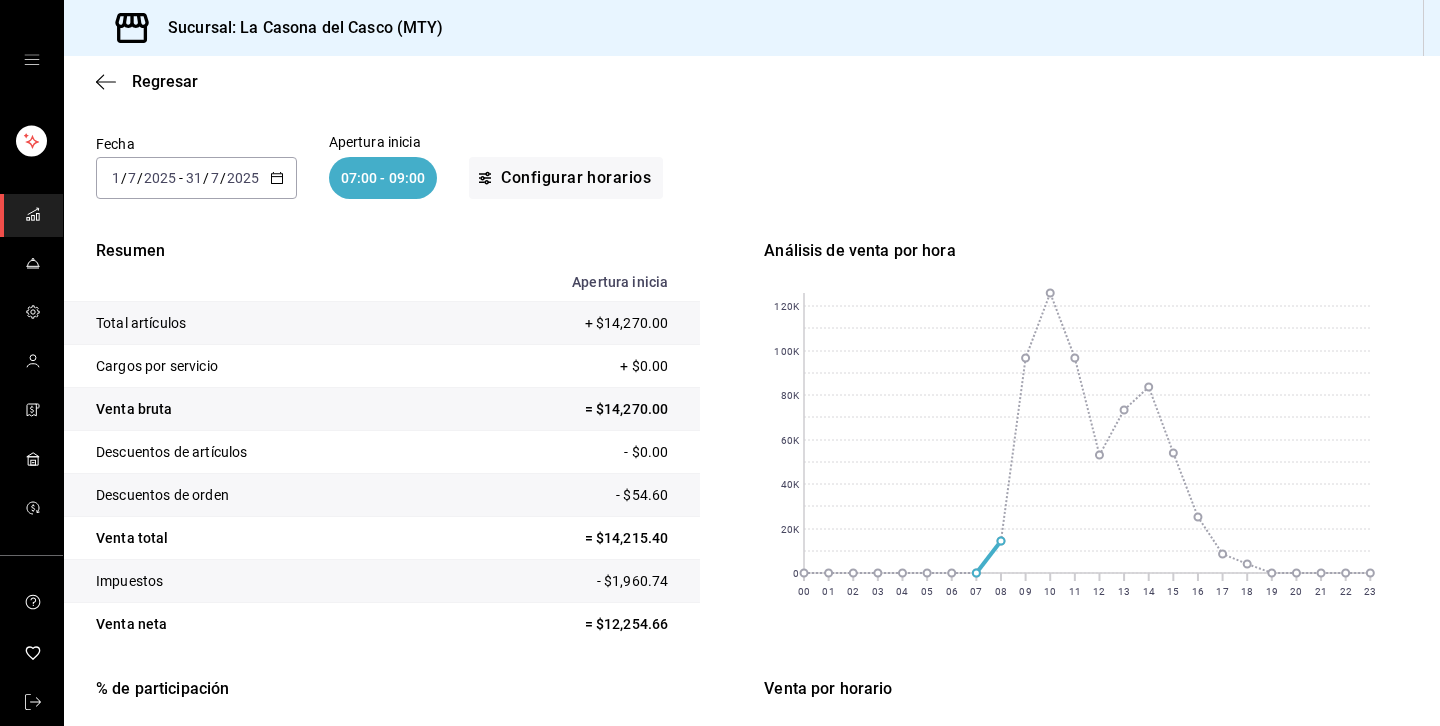 click on "07:00 - 09:00" at bounding box center (383, 178) 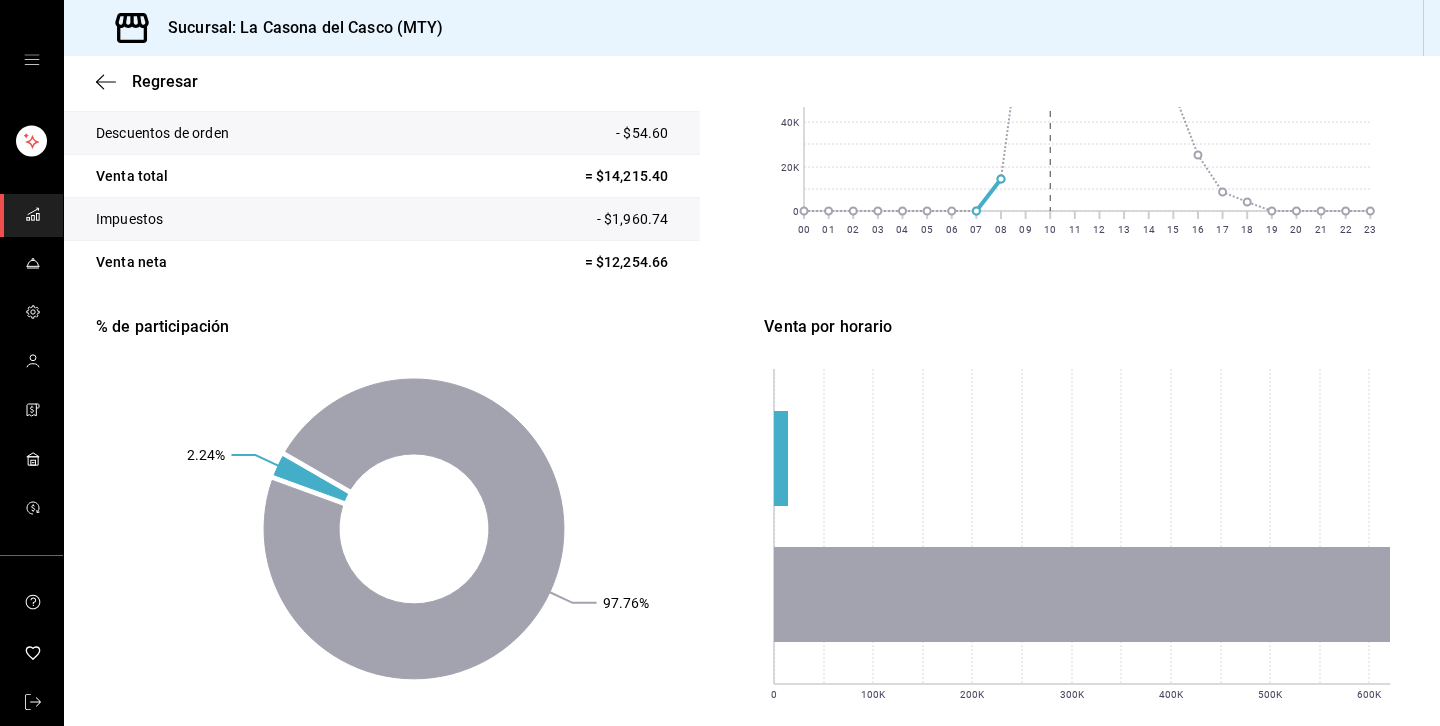 scroll, scrollTop: 533, scrollLeft: 0, axis: vertical 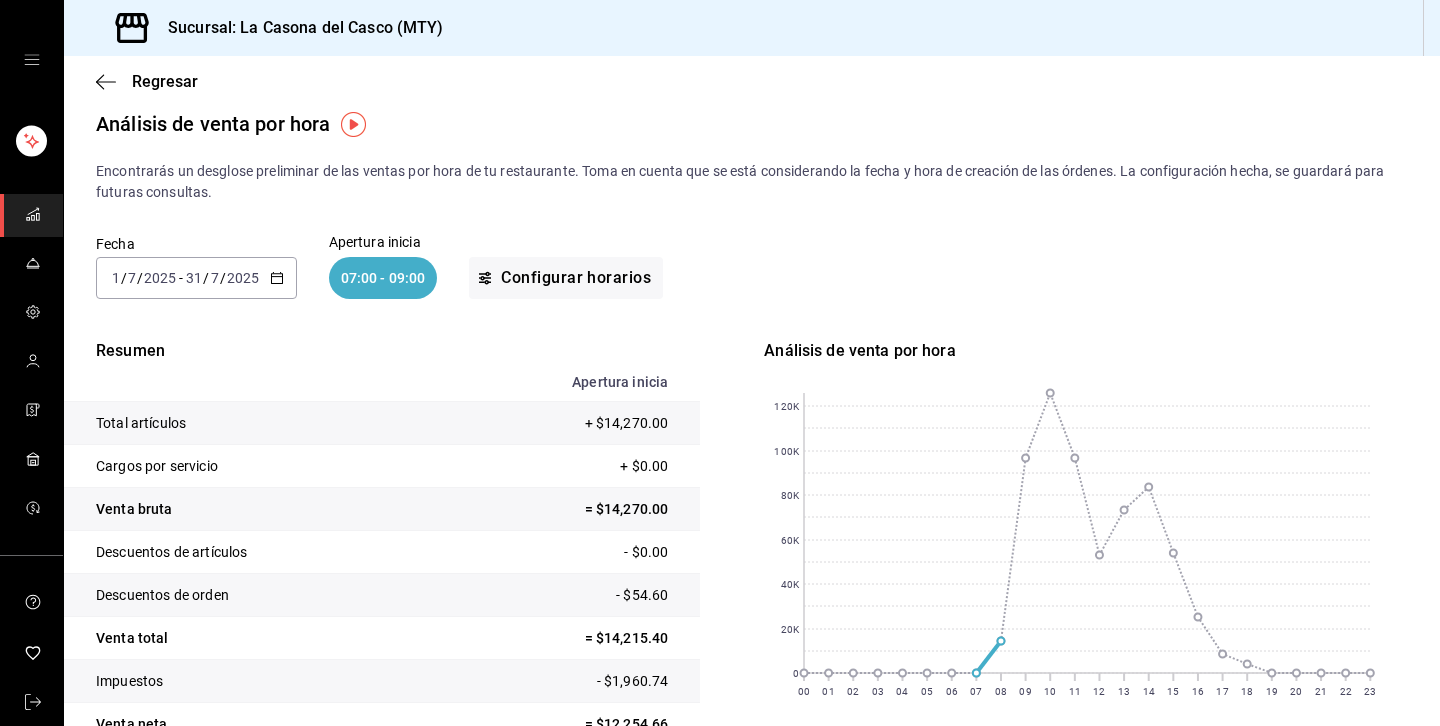 click on "07:00 - 09:00" at bounding box center [383, 278] 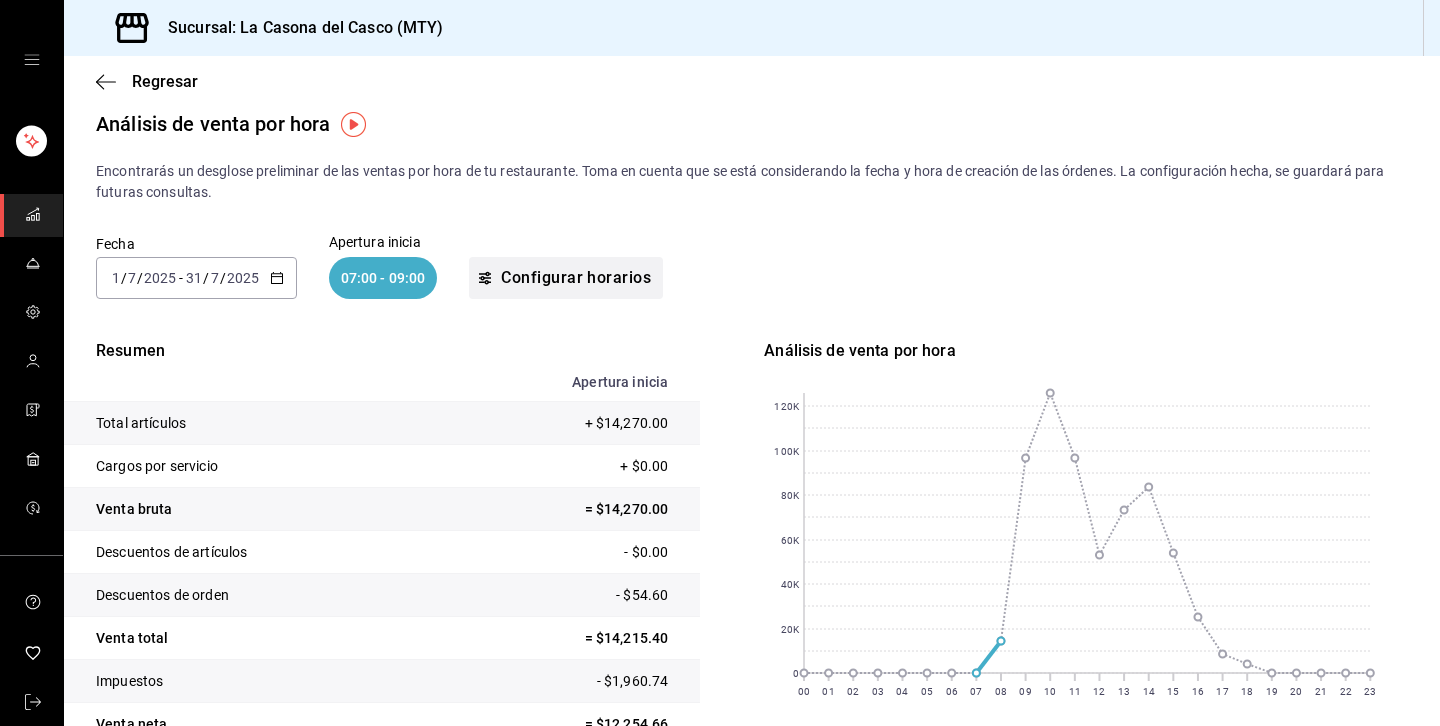 click on "Configurar horarios" at bounding box center (566, 278) 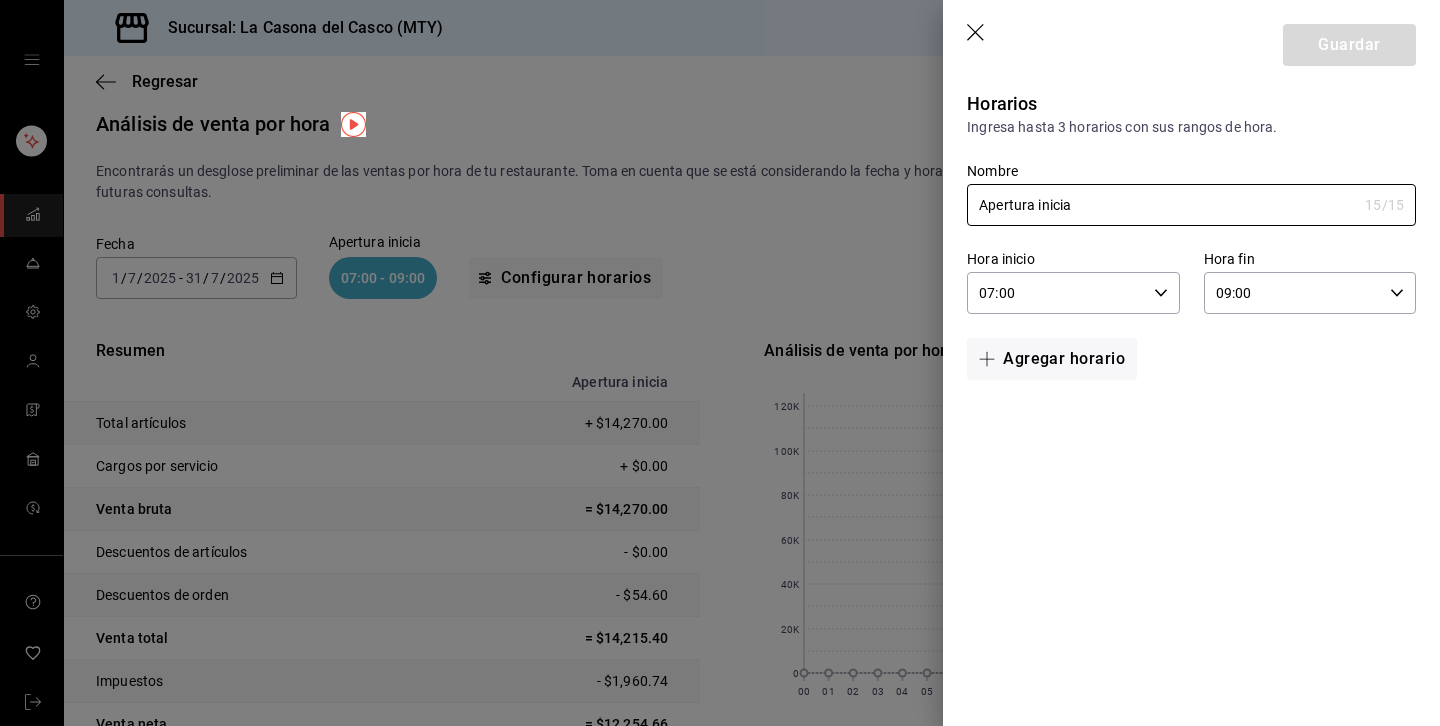 click on "09:00" at bounding box center (1293, 293) 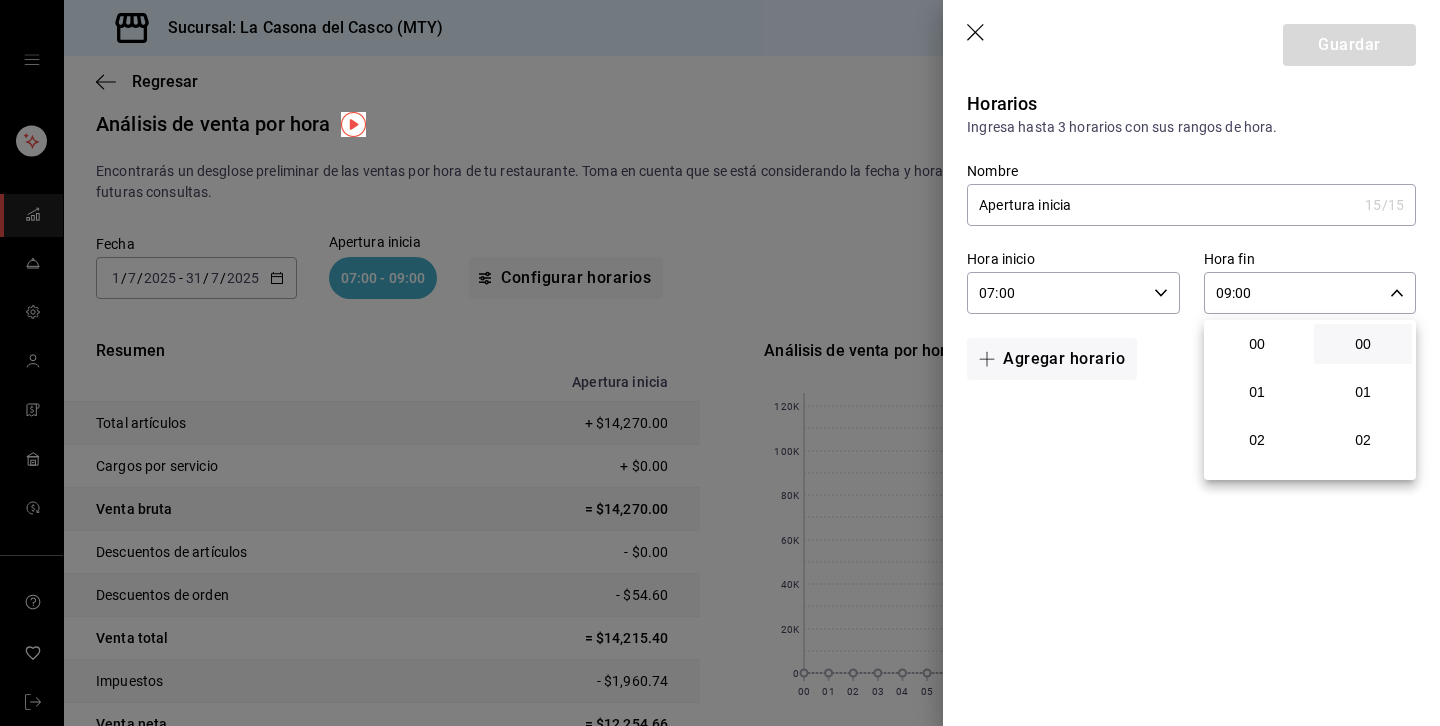 scroll, scrollTop: 441, scrollLeft: 0, axis: vertical 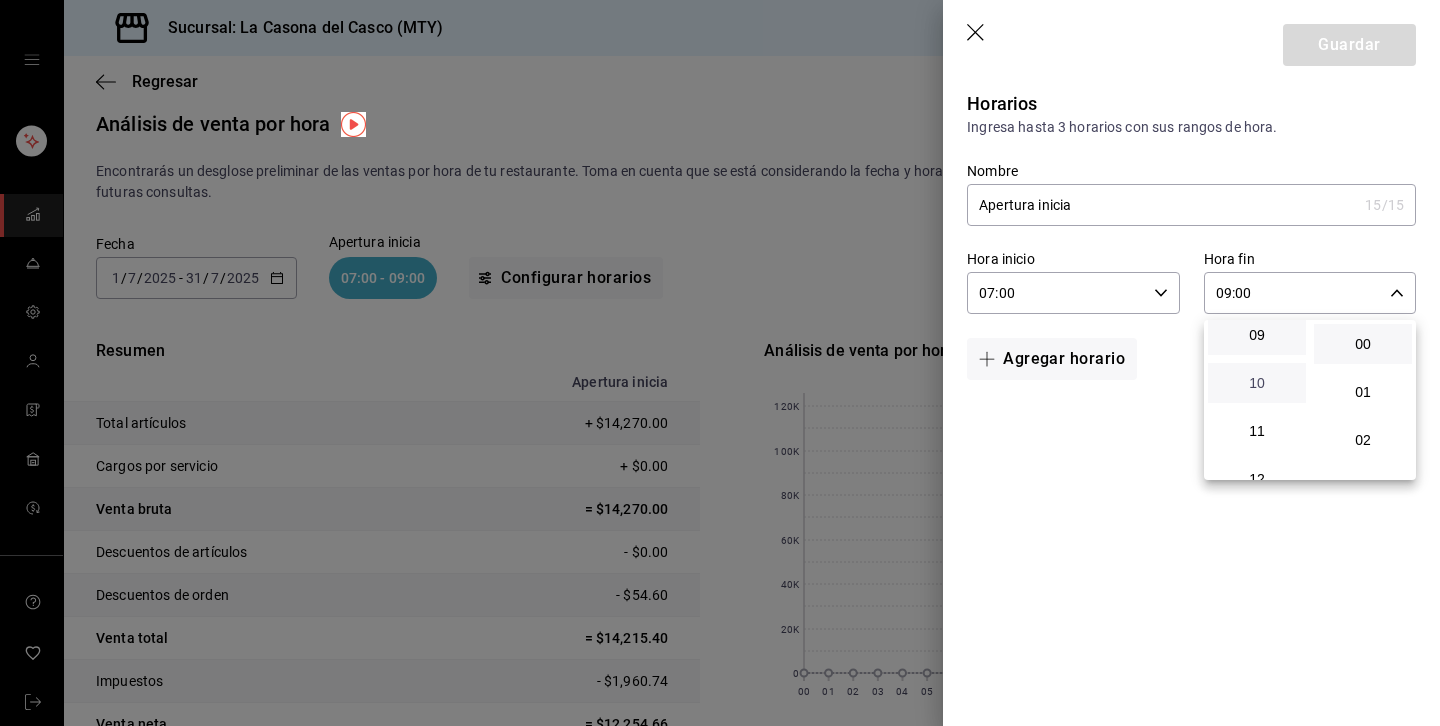 click on "10" at bounding box center [1257, 383] 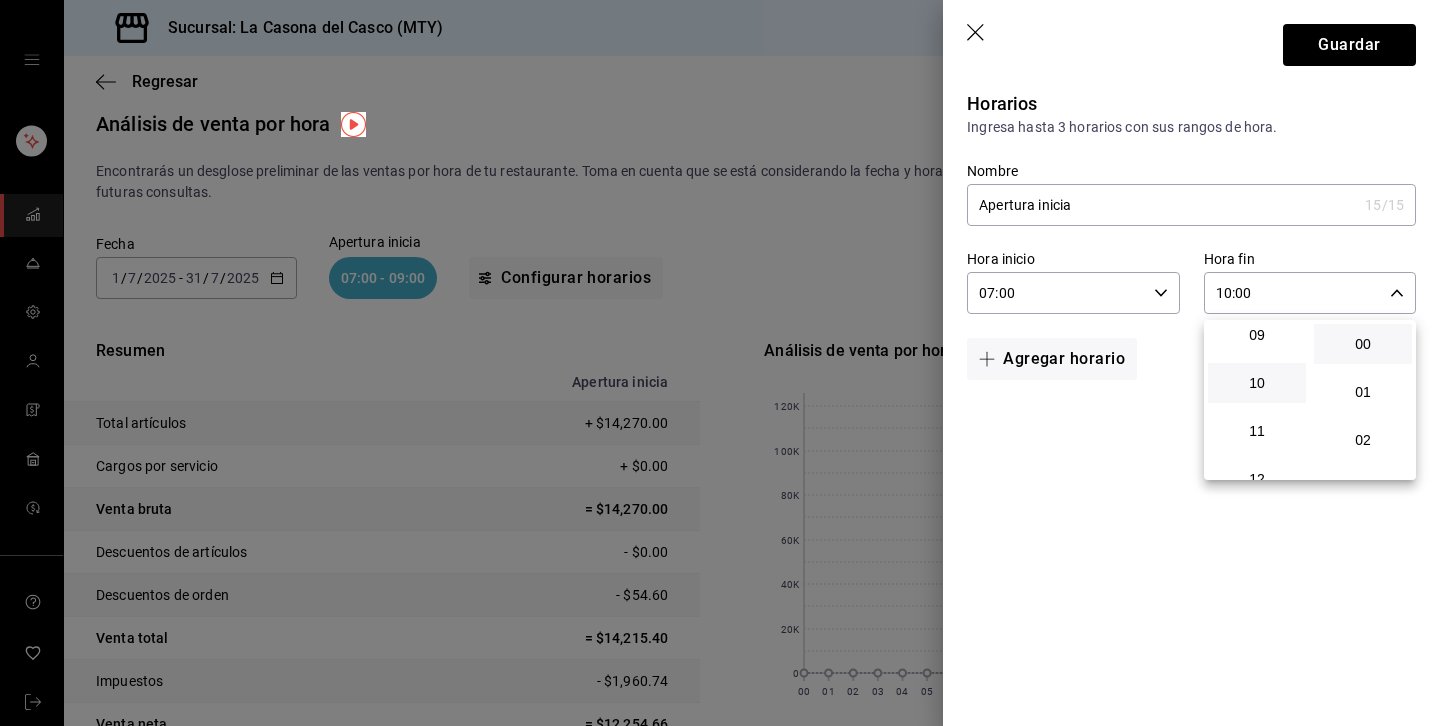 click at bounding box center (720, 363) 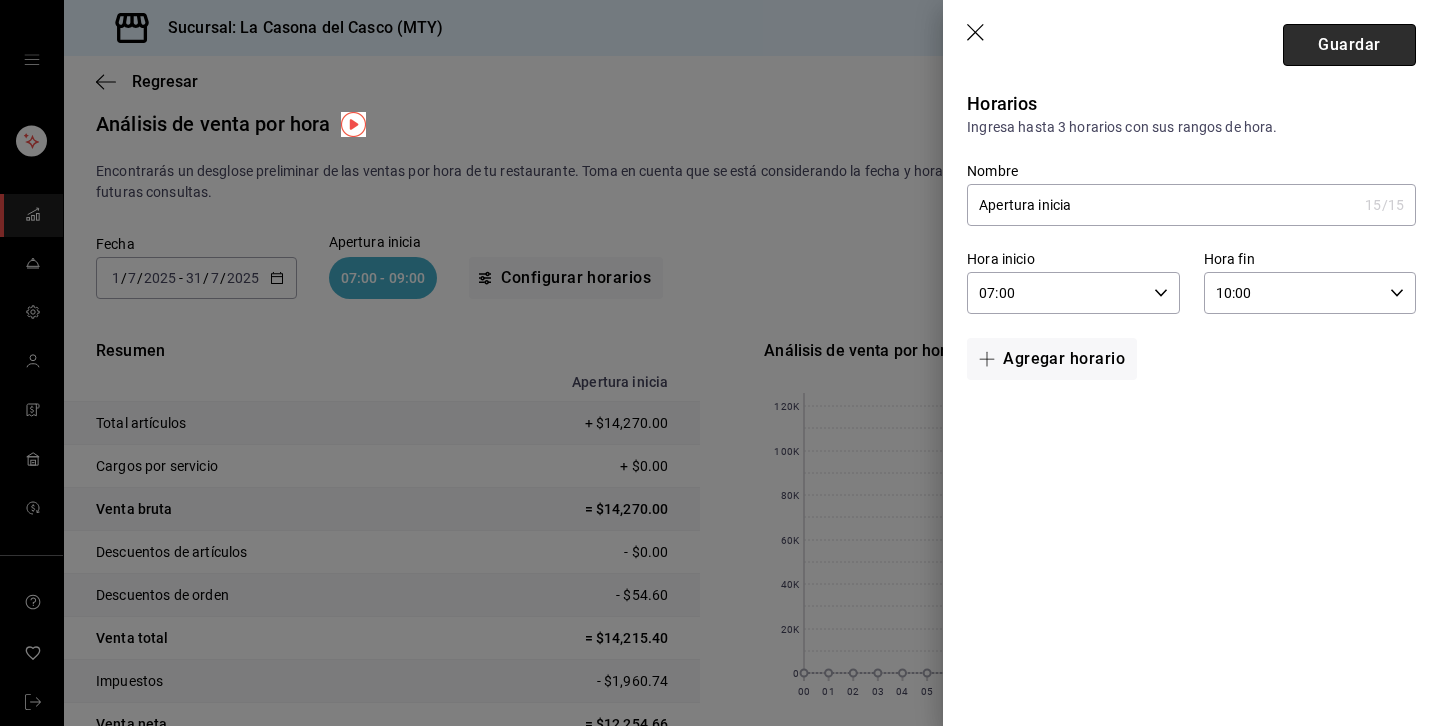 click on "Guardar" at bounding box center (1349, 45) 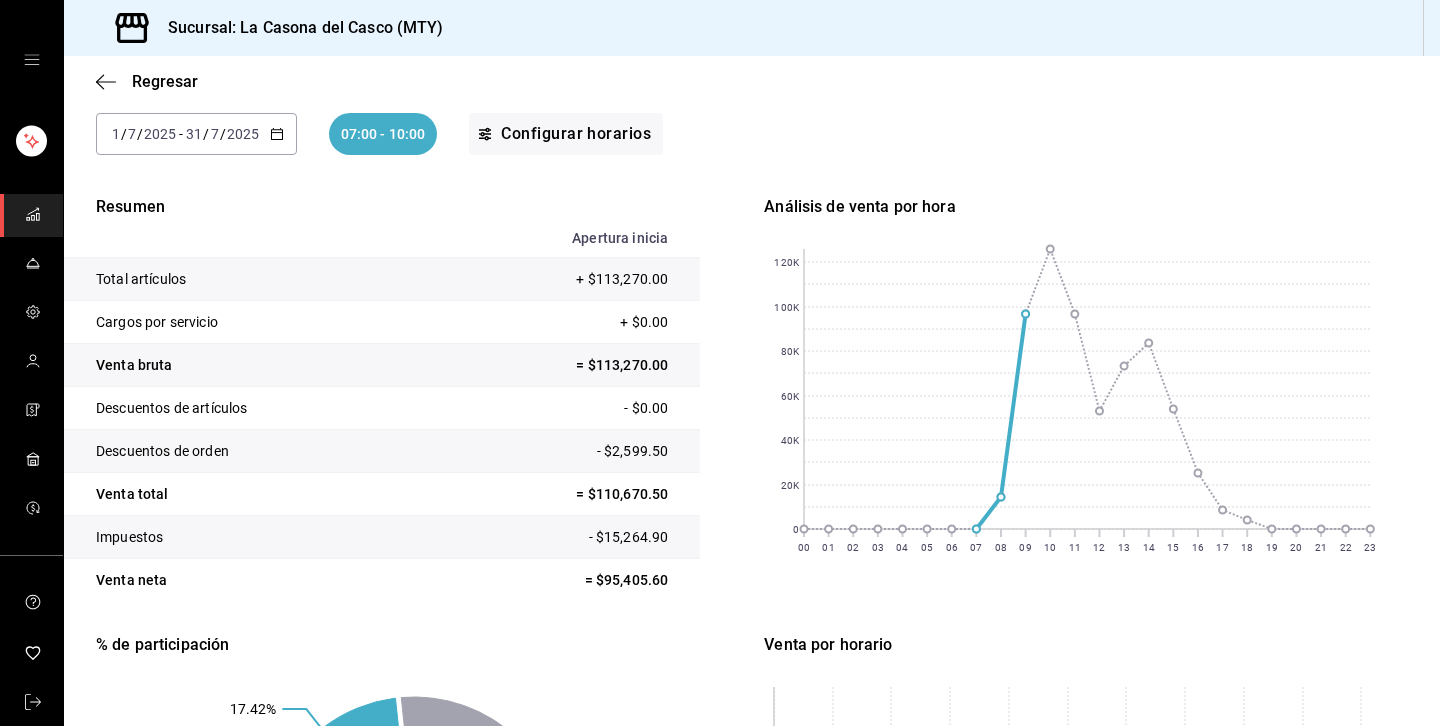 scroll, scrollTop: 157, scrollLeft: 0, axis: vertical 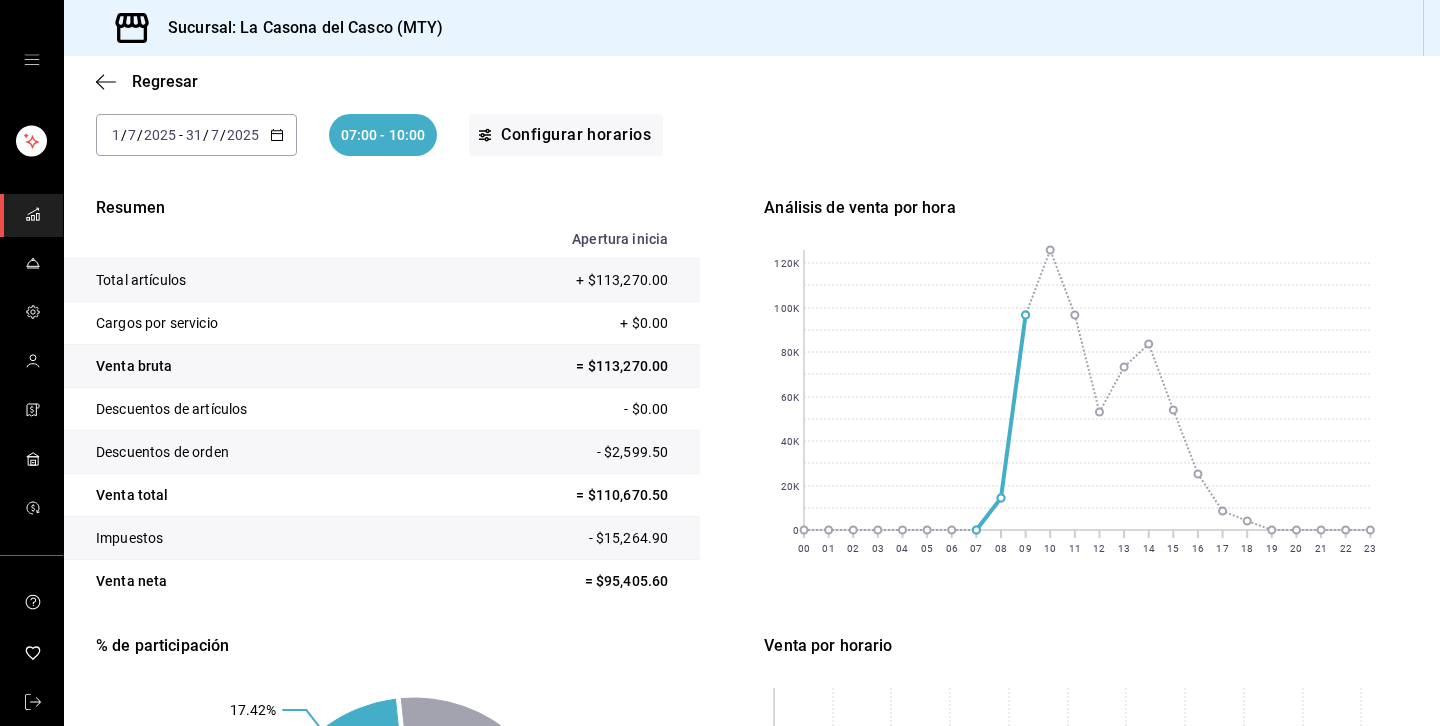 click on "07:00 - 10:00" at bounding box center (383, 135) 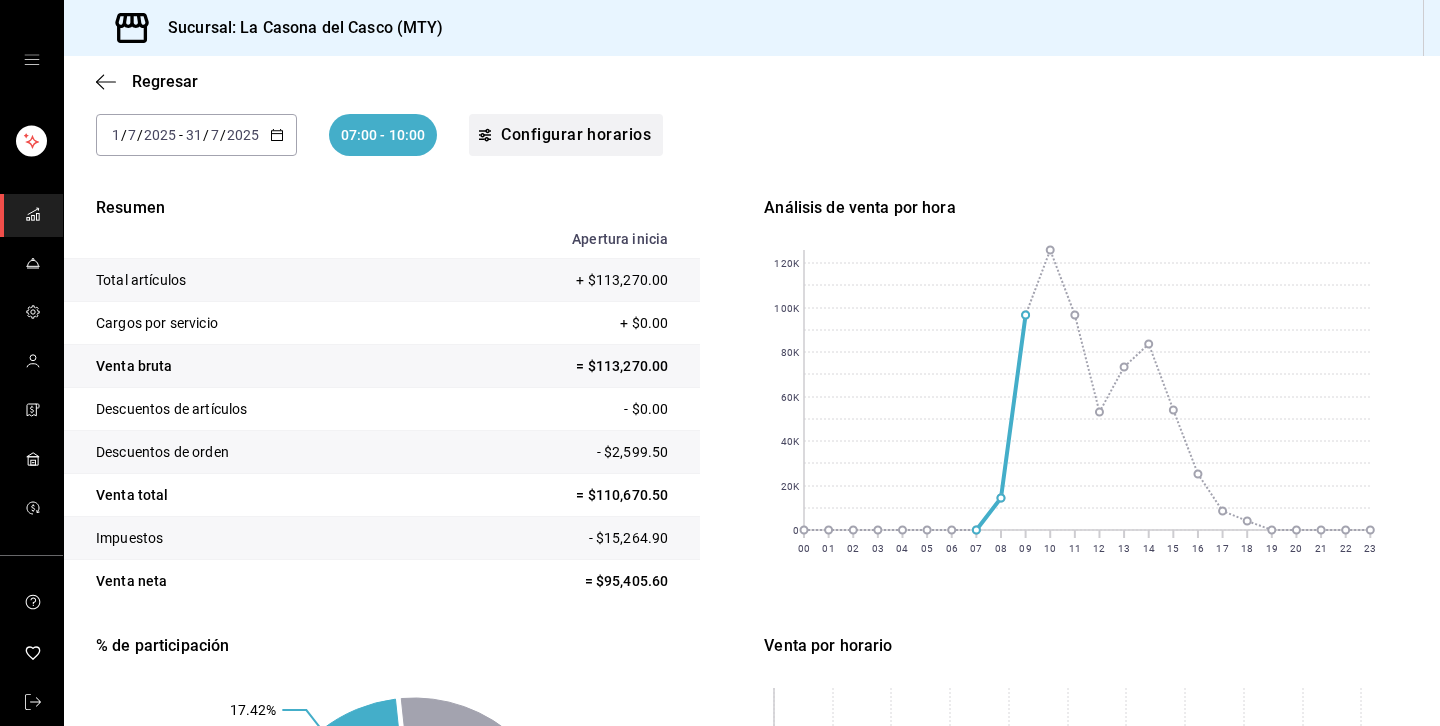click on "Configurar horarios" at bounding box center (566, 135) 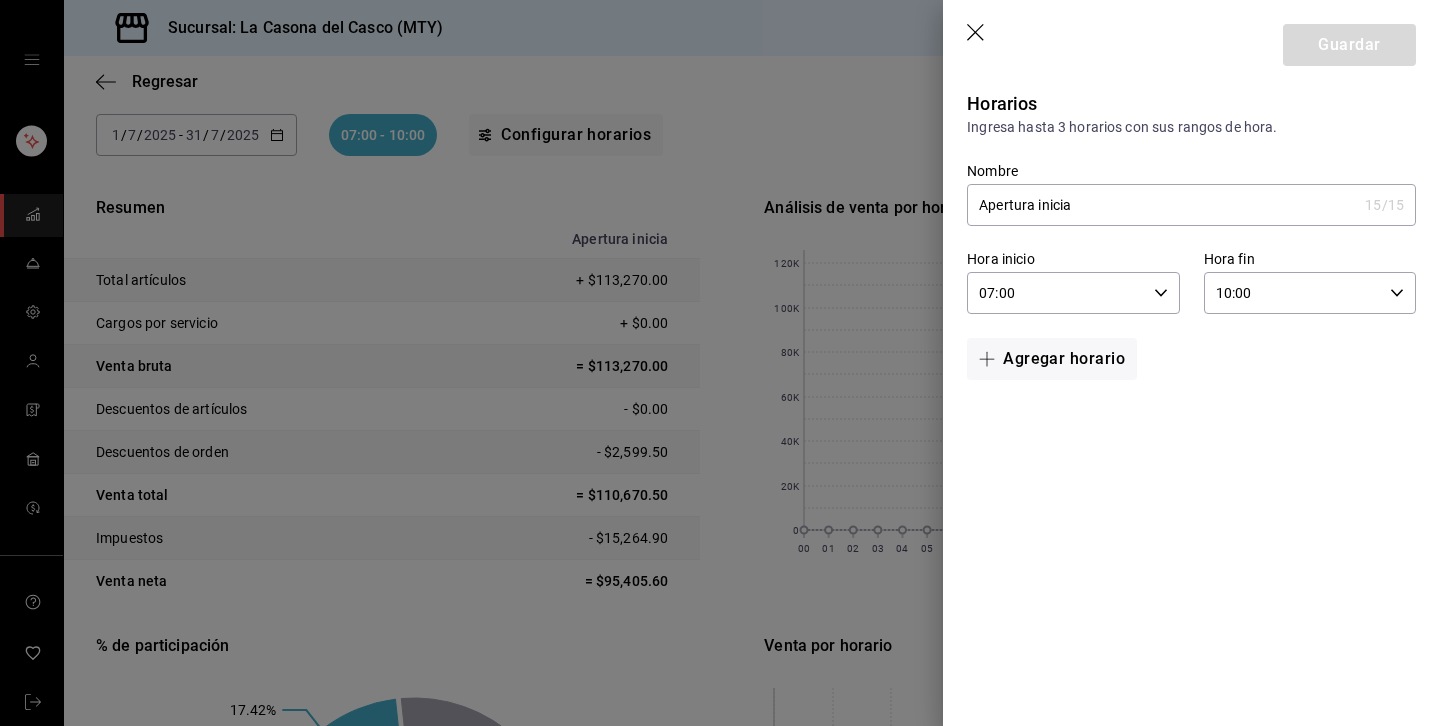 click on "07:00" at bounding box center [1056, 293] 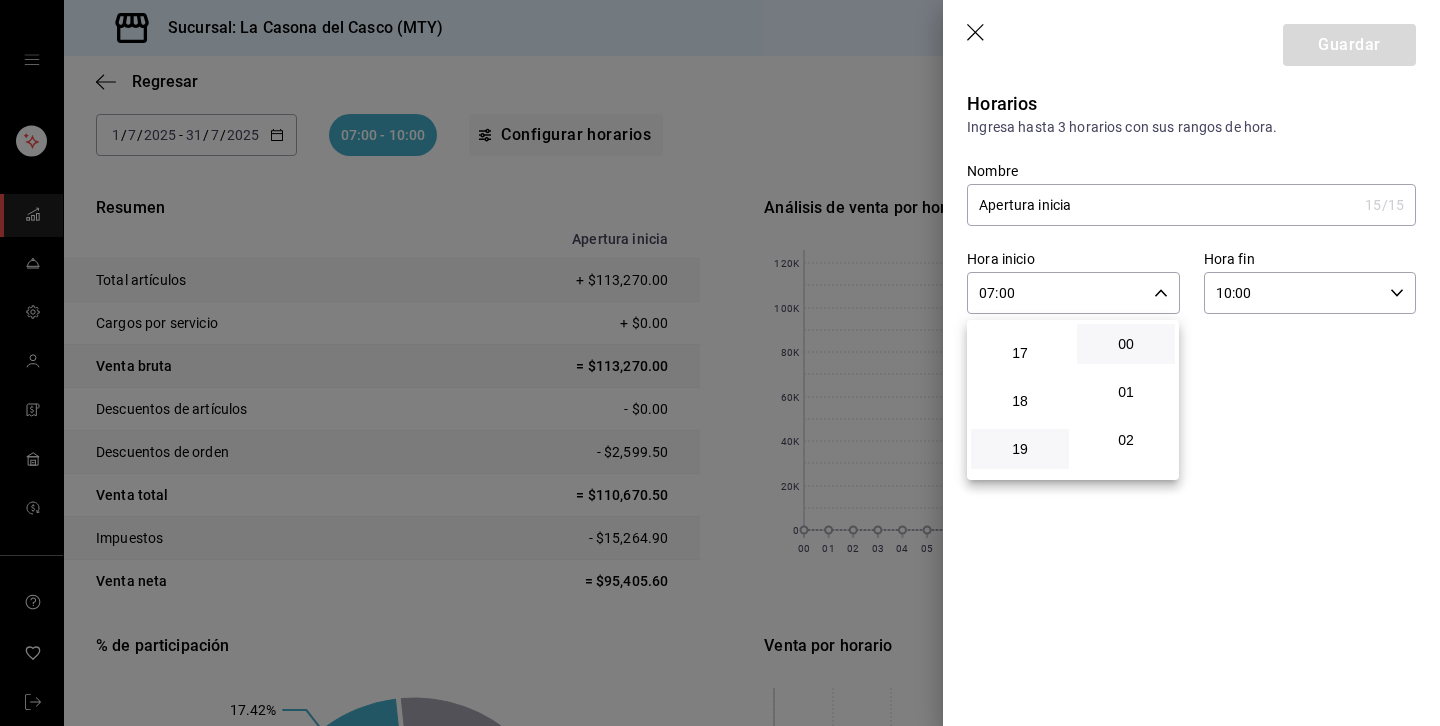 scroll, scrollTop: 806, scrollLeft: 0, axis: vertical 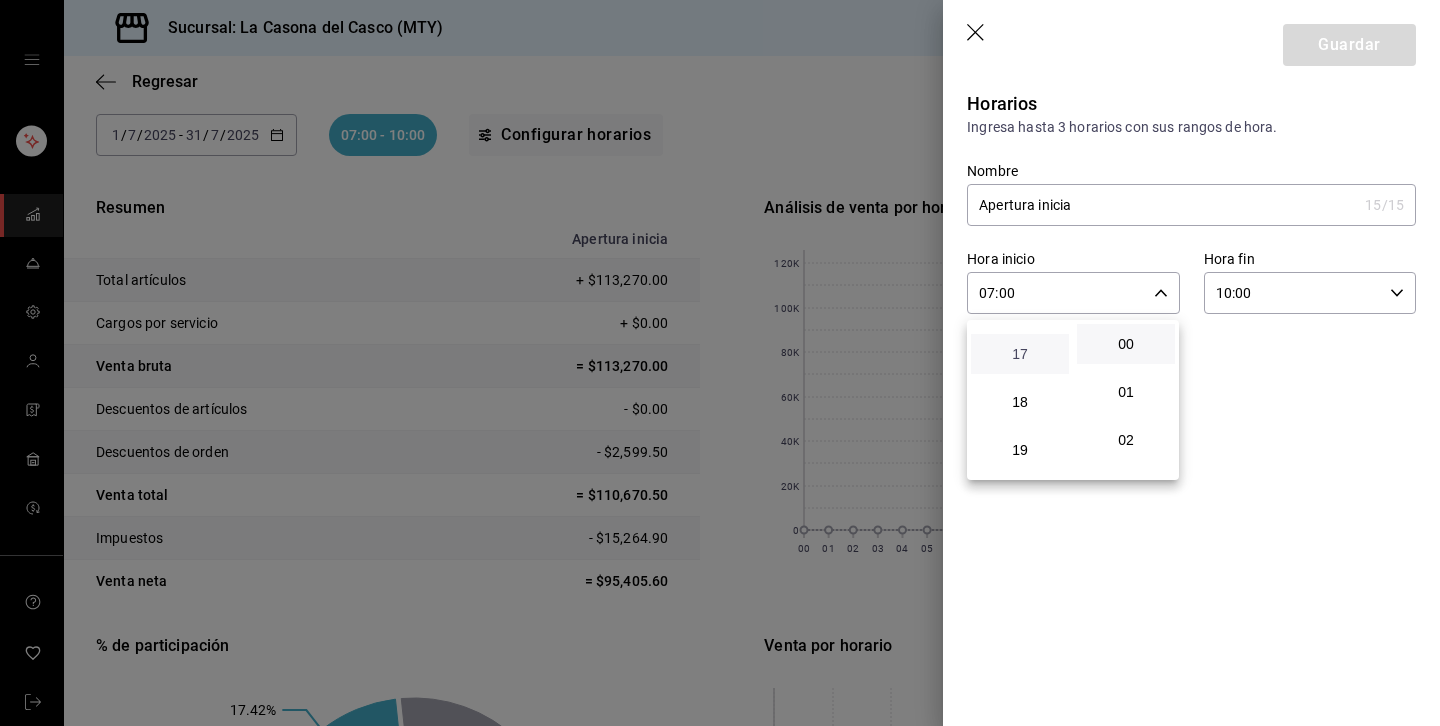 click on "17" at bounding box center [1020, 354] 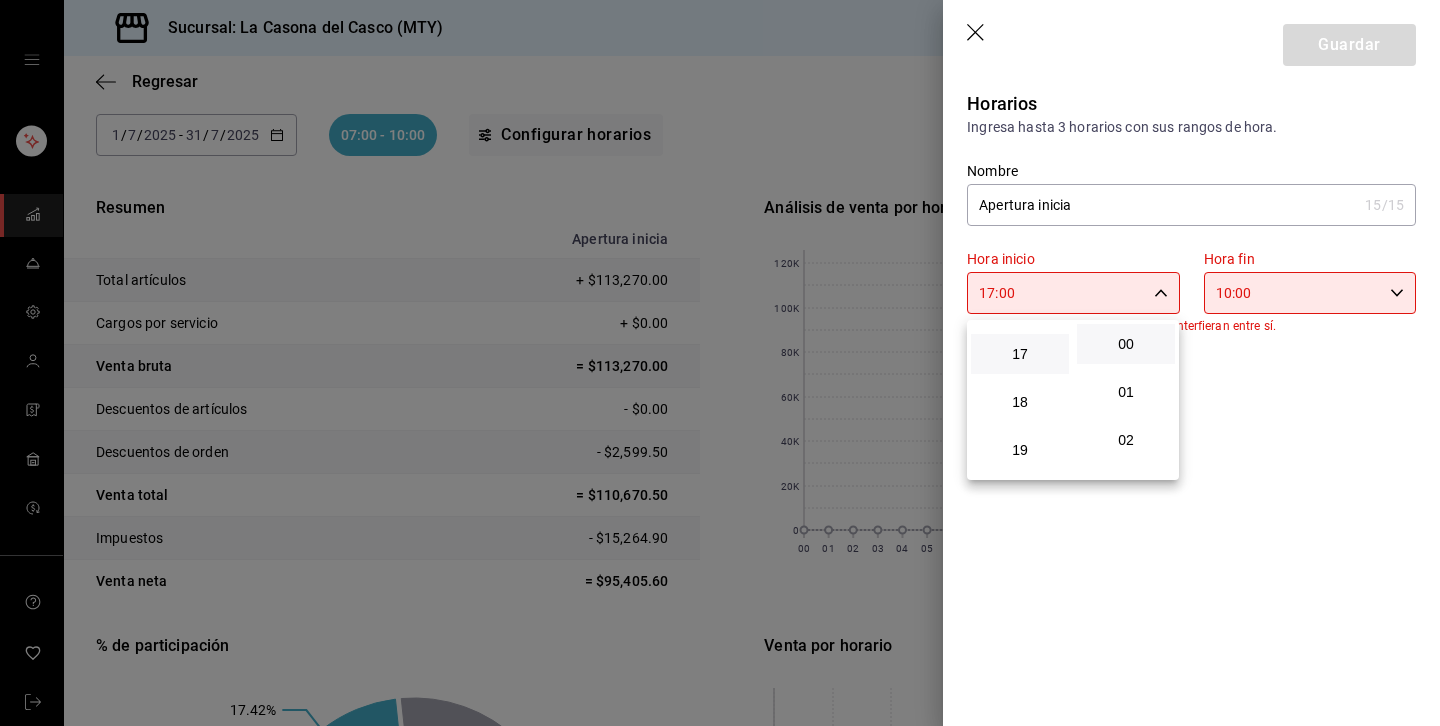 click at bounding box center [720, 363] 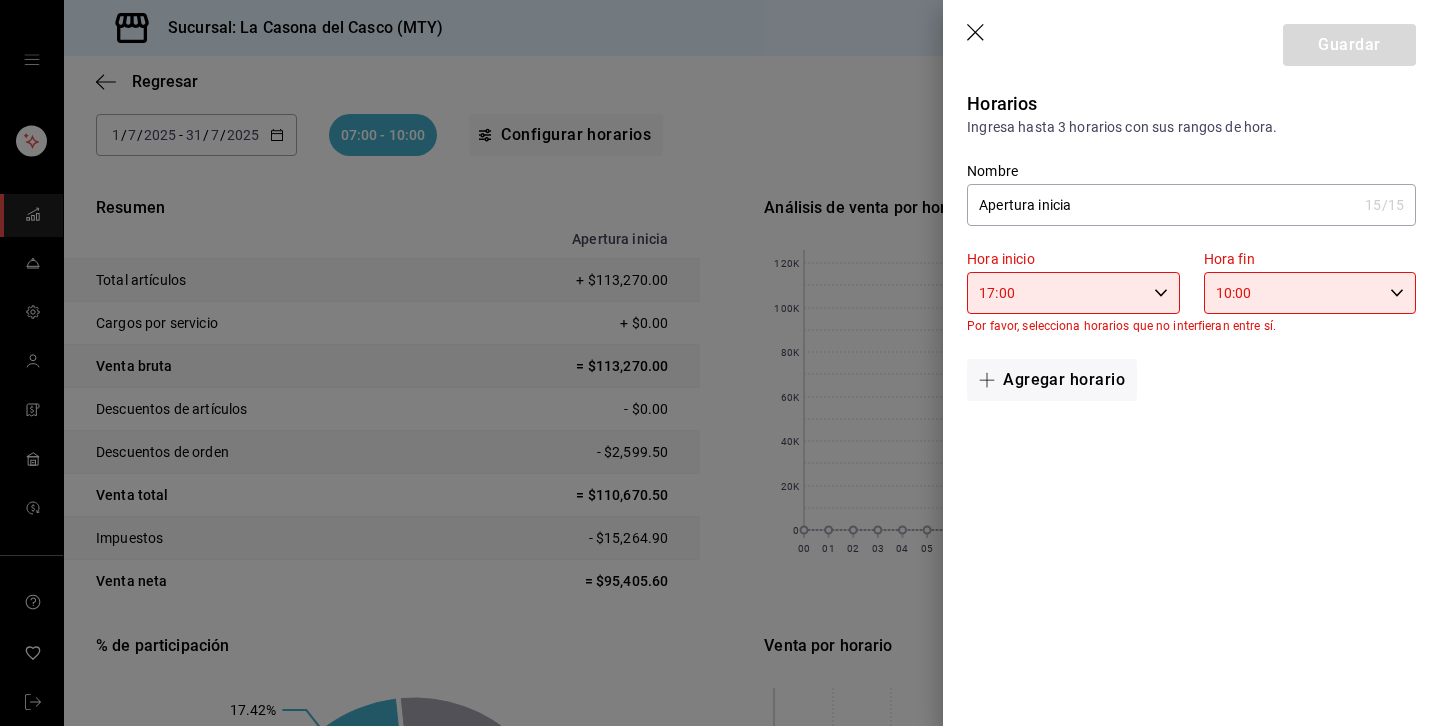 click on "10:00" at bounding box center [1293, 293] 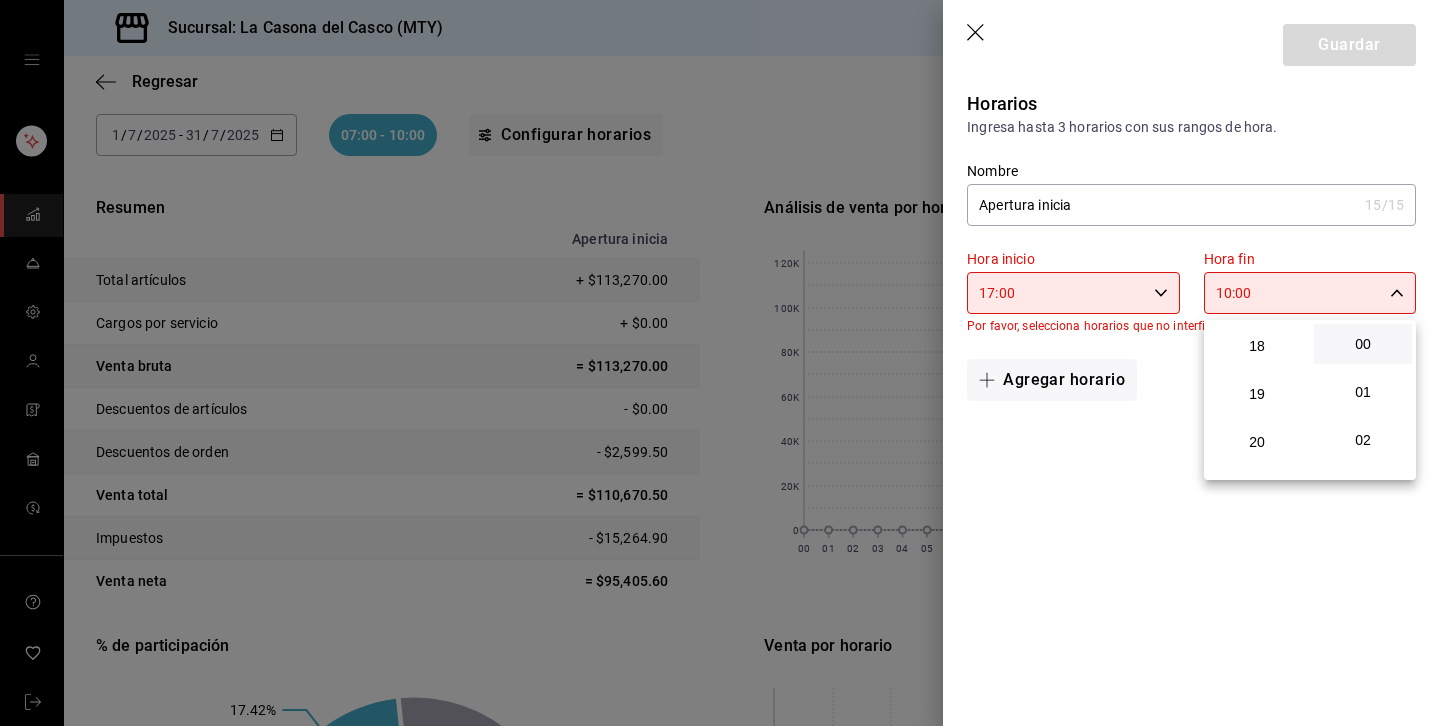scroll, scrollTop: 863, scrollLeft: 0, axis: vertical 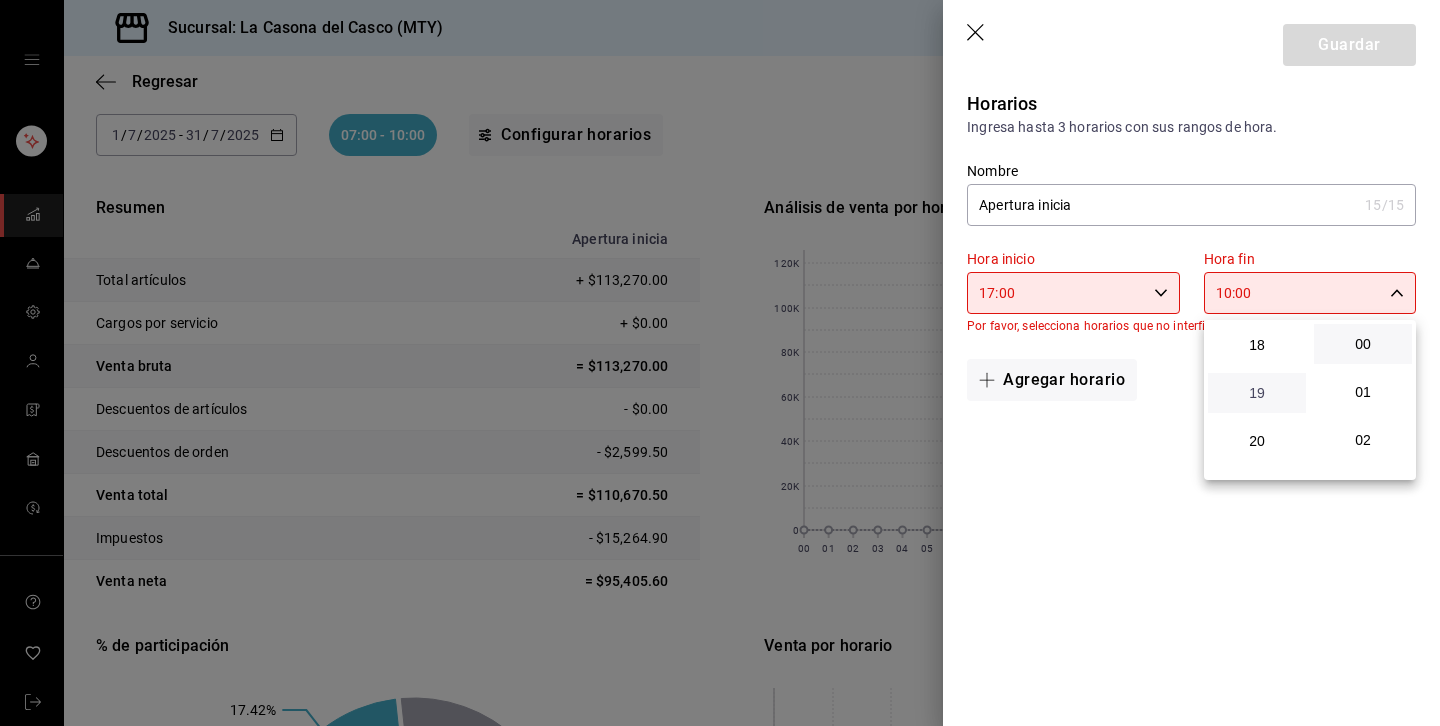 click on "19" at bounding box center [1257, 393] 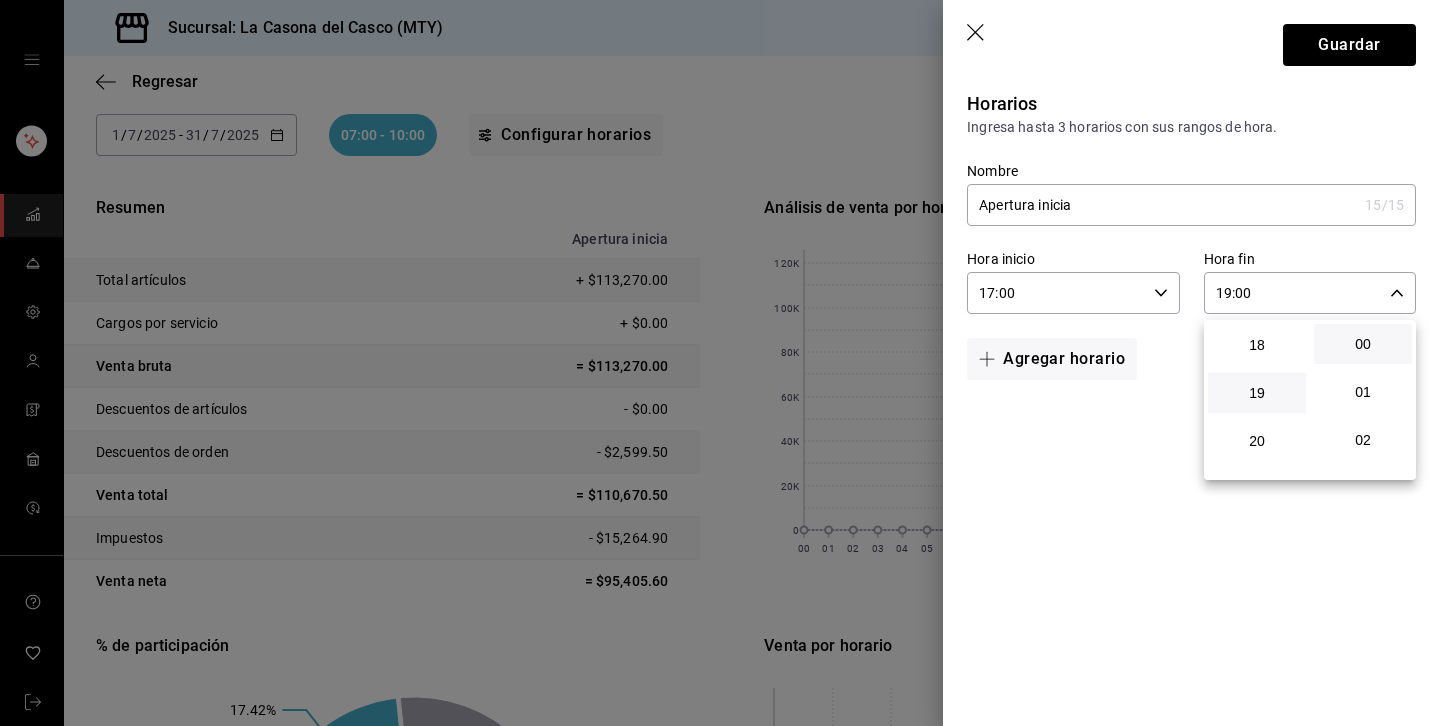 click at bounding box center (720, 363) 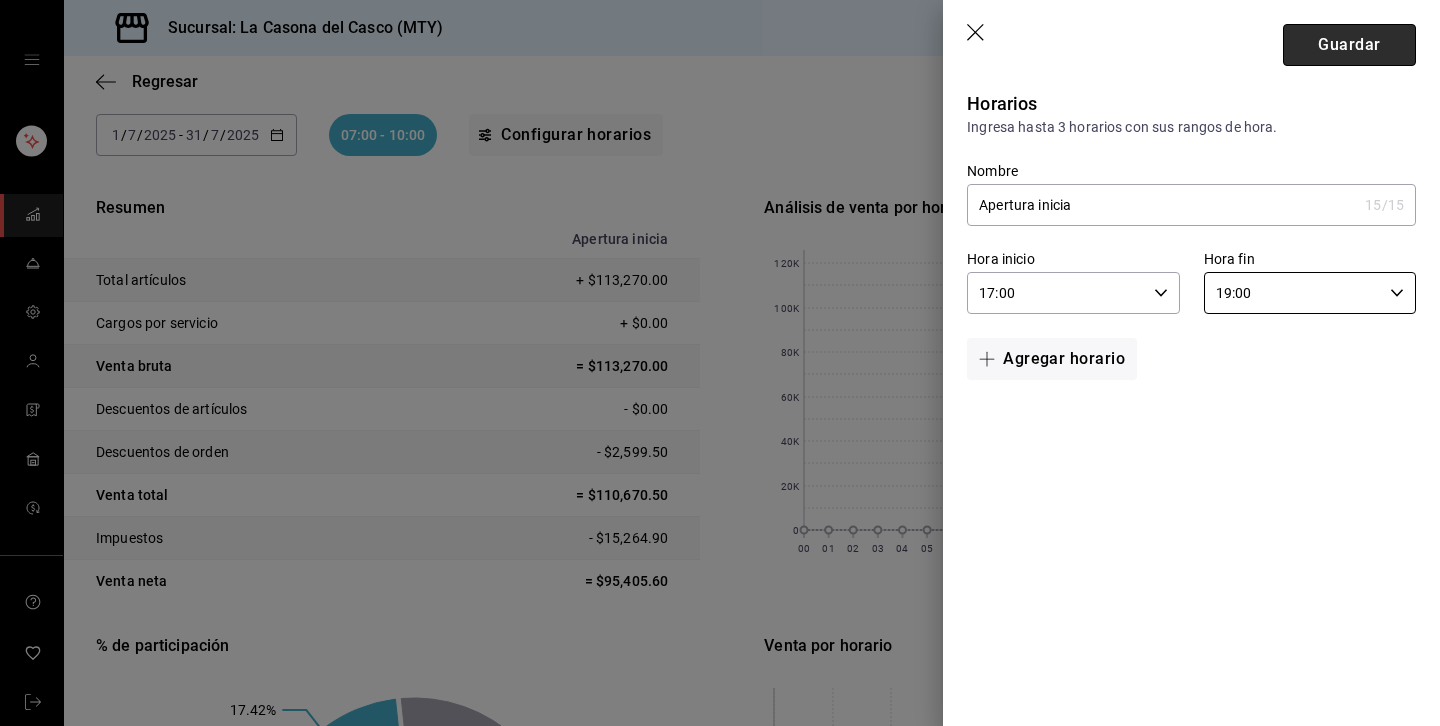 click on "Guardar" at bounding box center (1349, 45) 